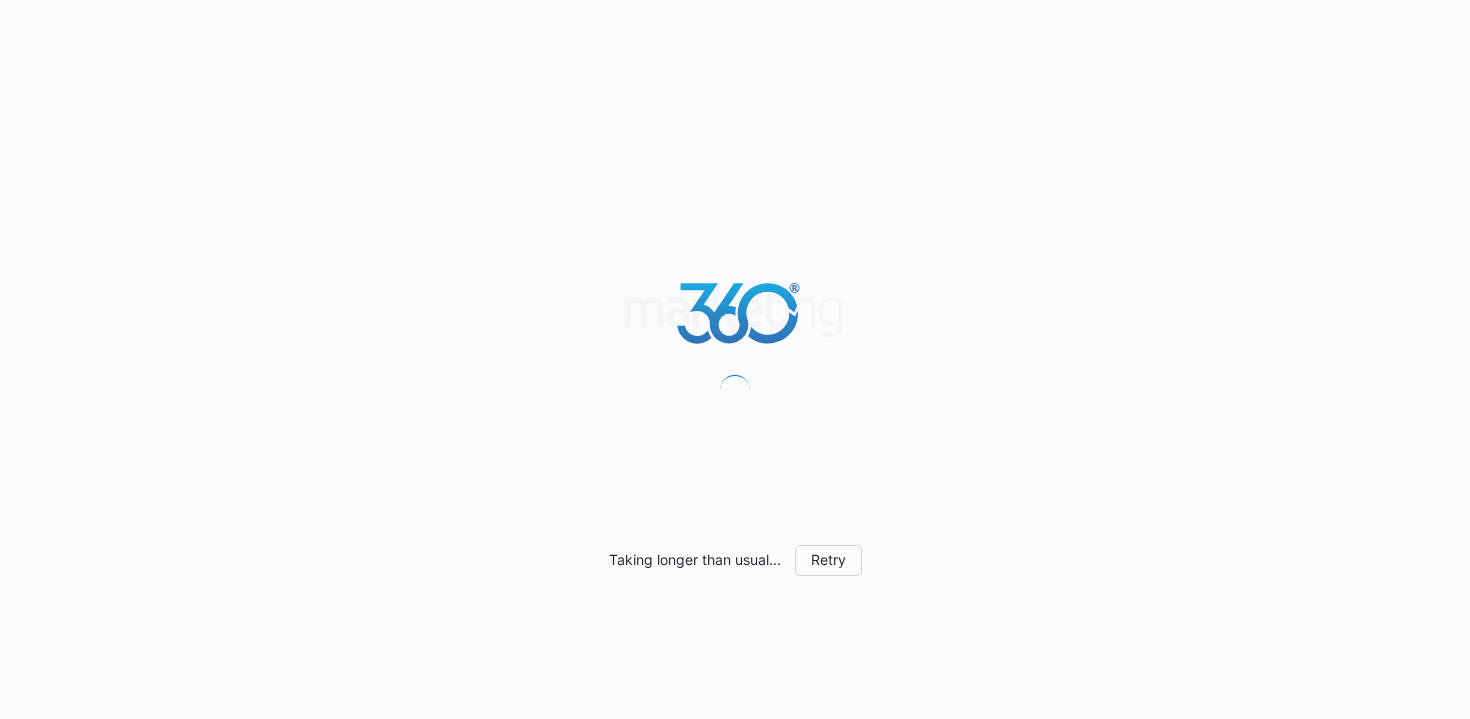 scroll, scrollTop: 0, scrollLeft: 0, axis: both 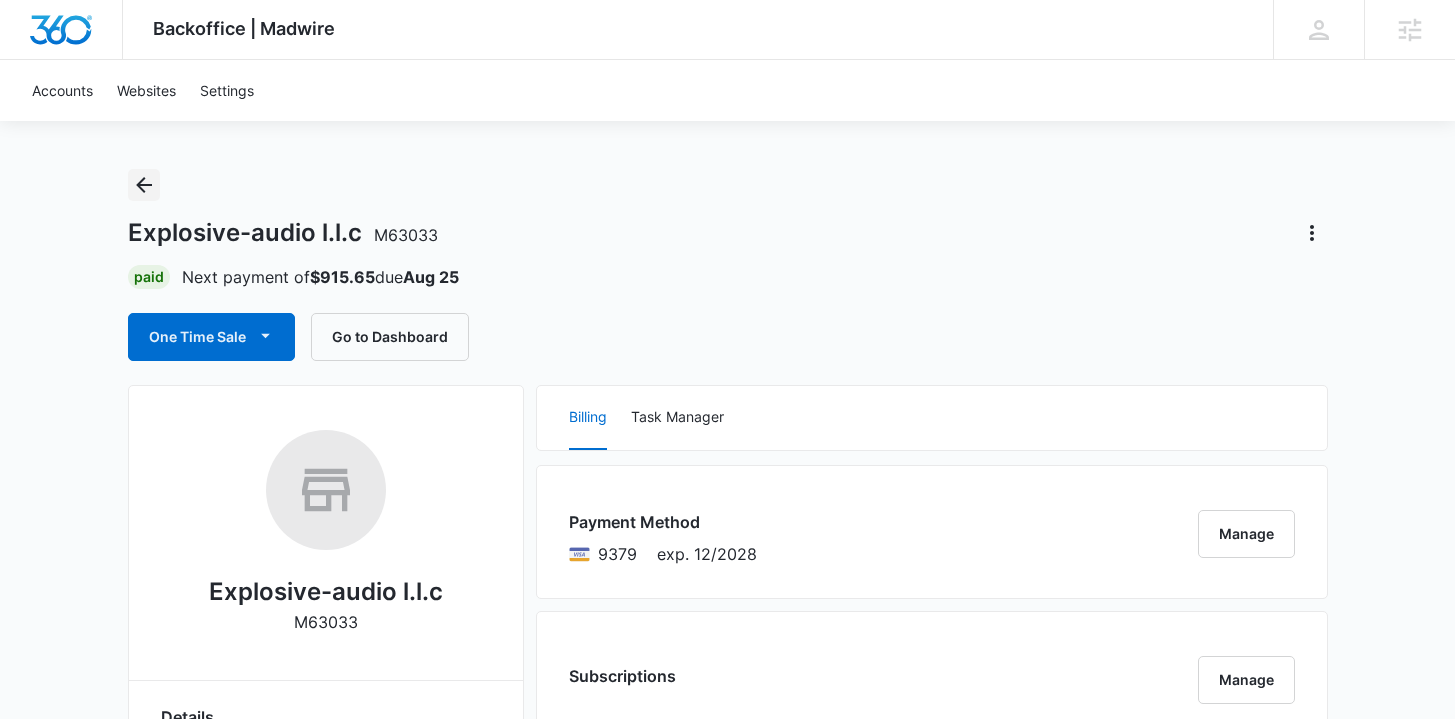 click 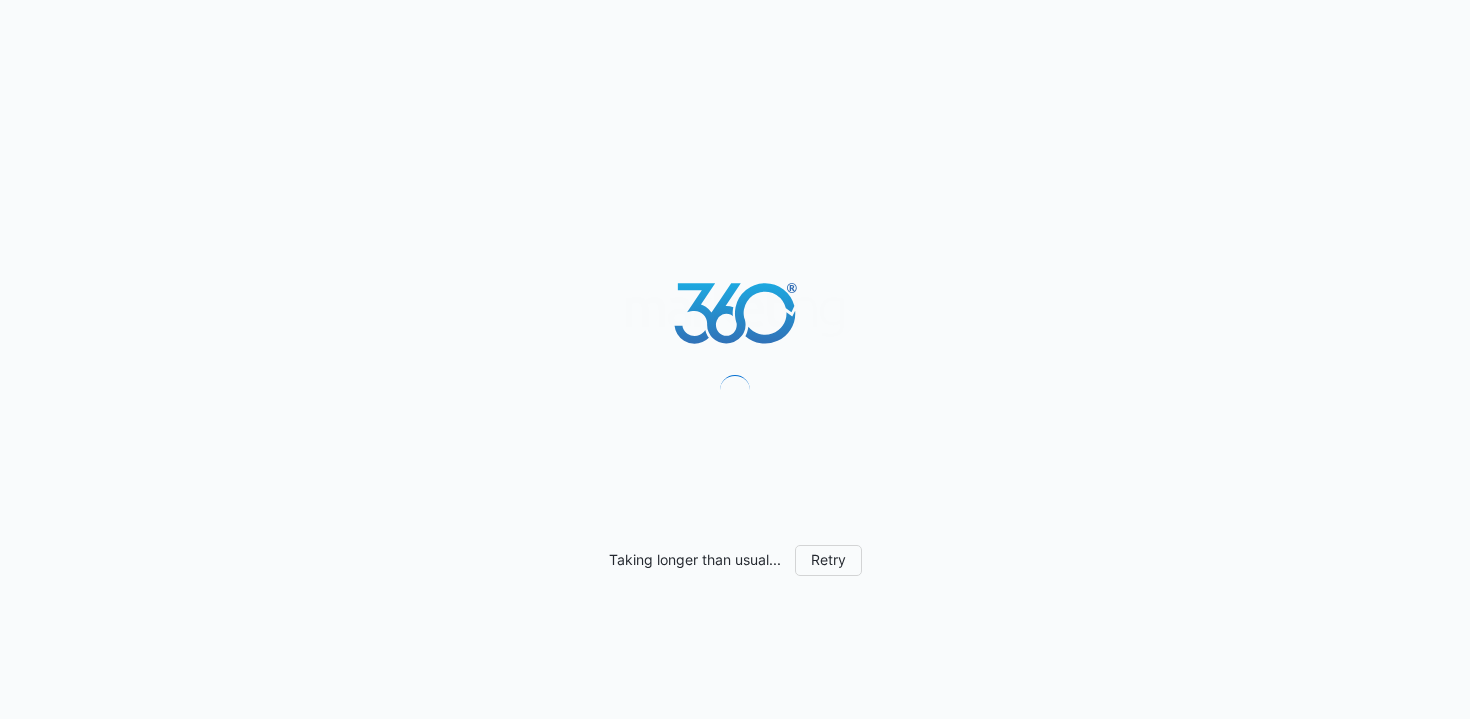 scroll, scrollTop: 0, scrollLeft: 0, axis: both 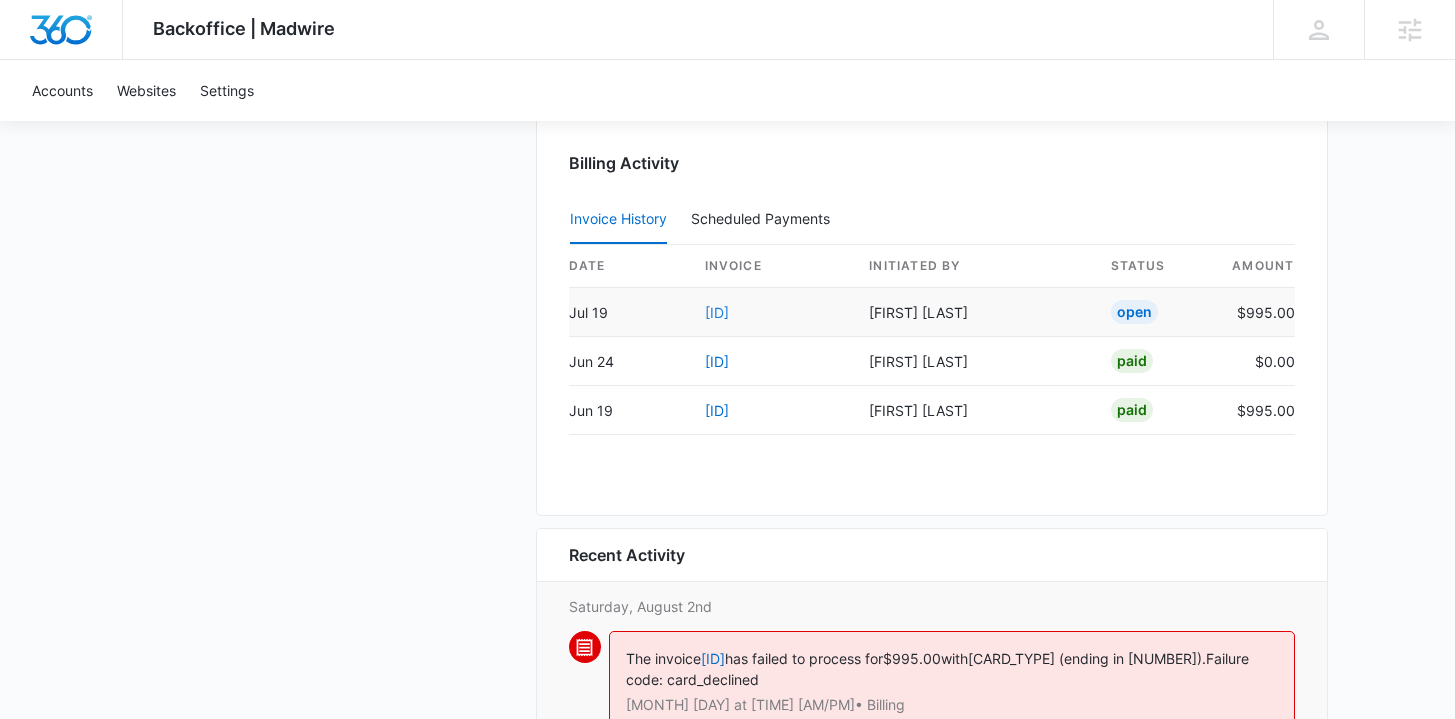 click on "L0YNAHFX-0003" at bounding box center (717, 312) 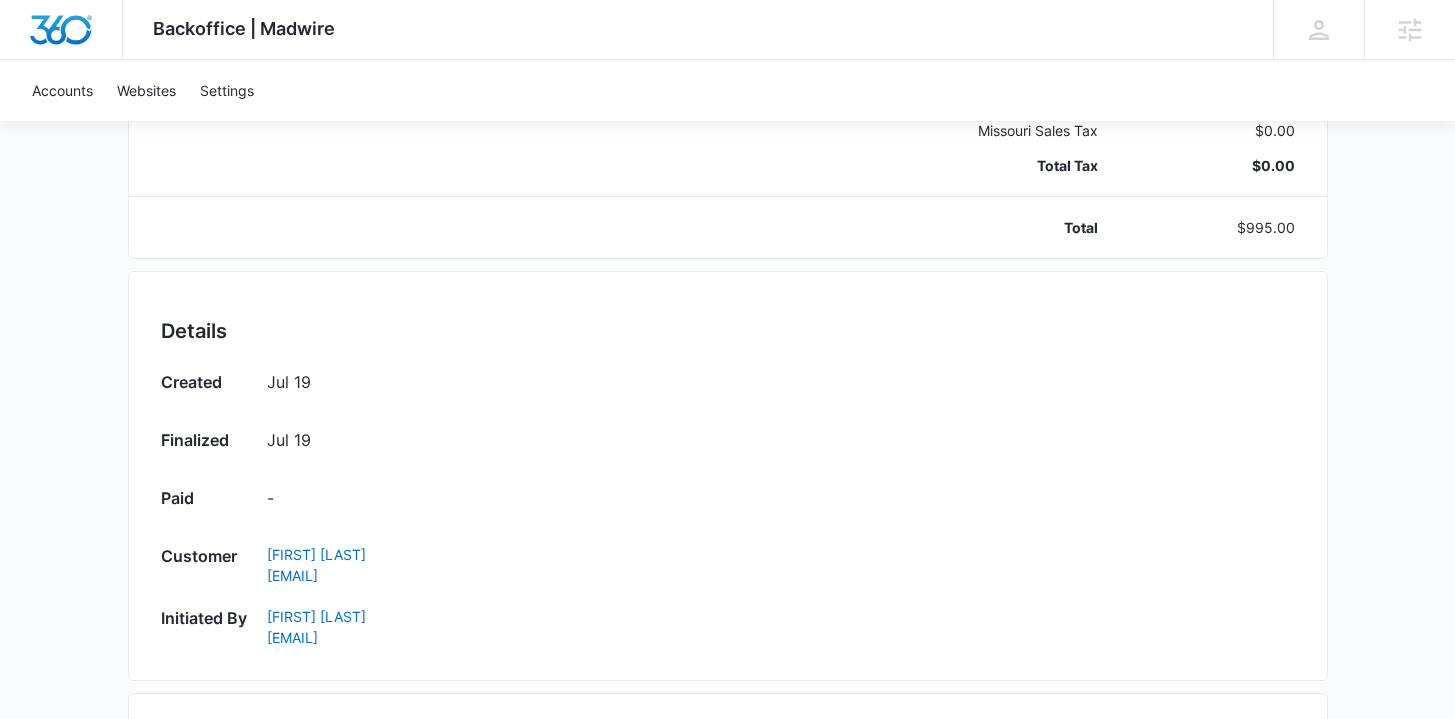 scroll, scrollTop: 0, scrollLeft: 0, axis: both 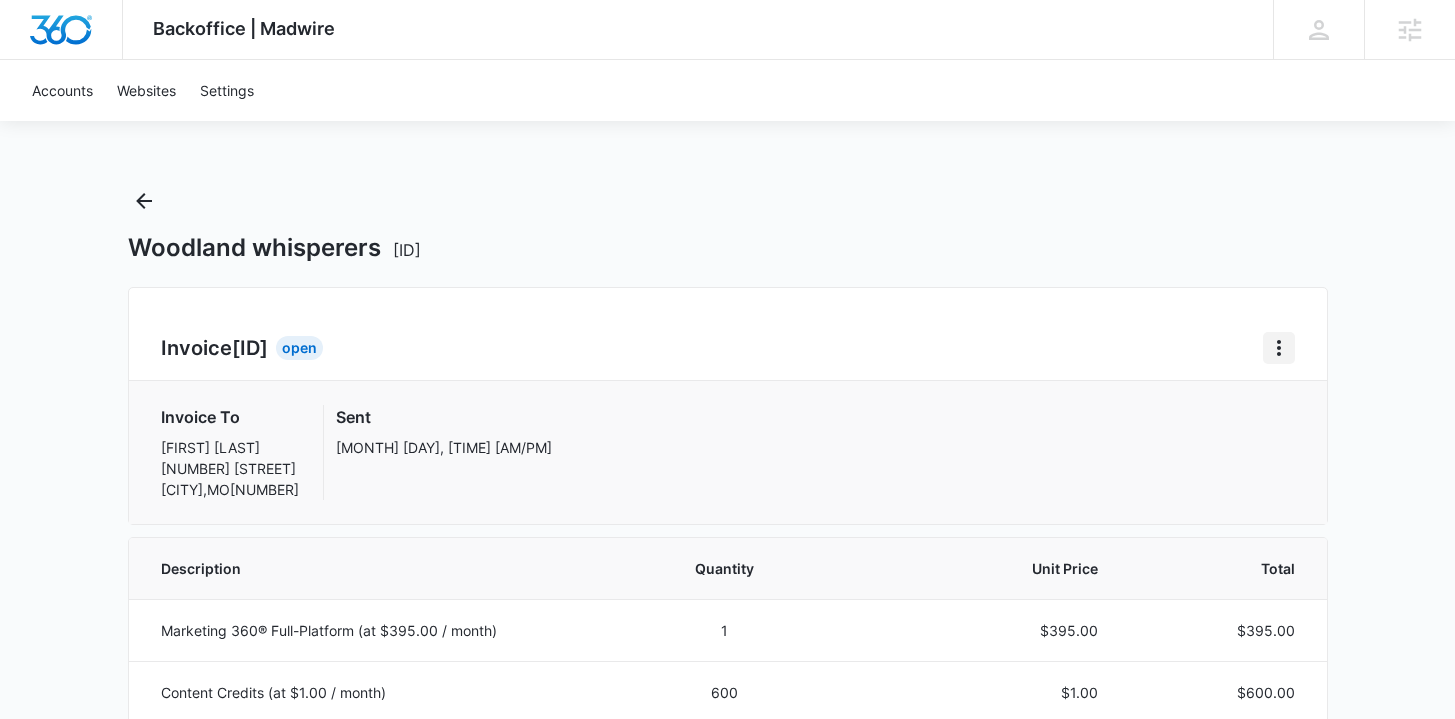 click 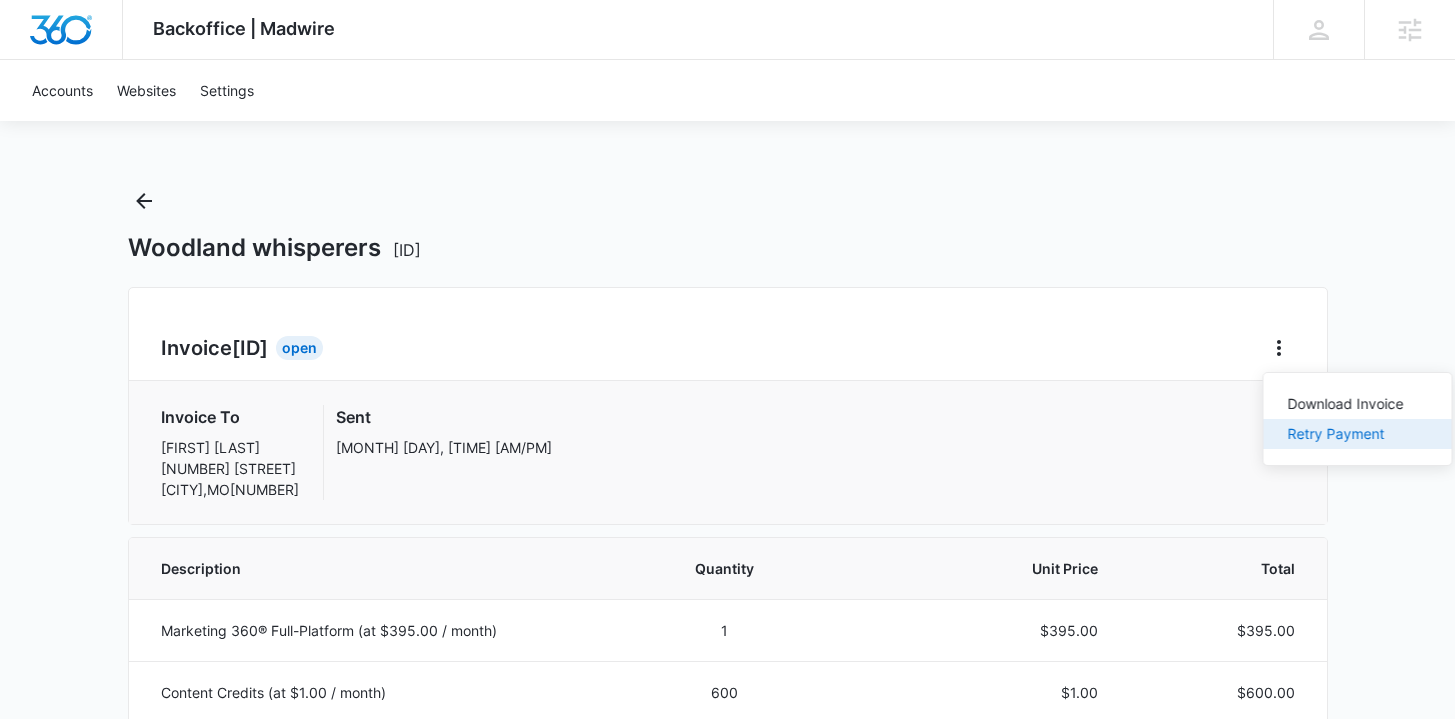click on "Retry Payment" at bounding box center (1358, 434) 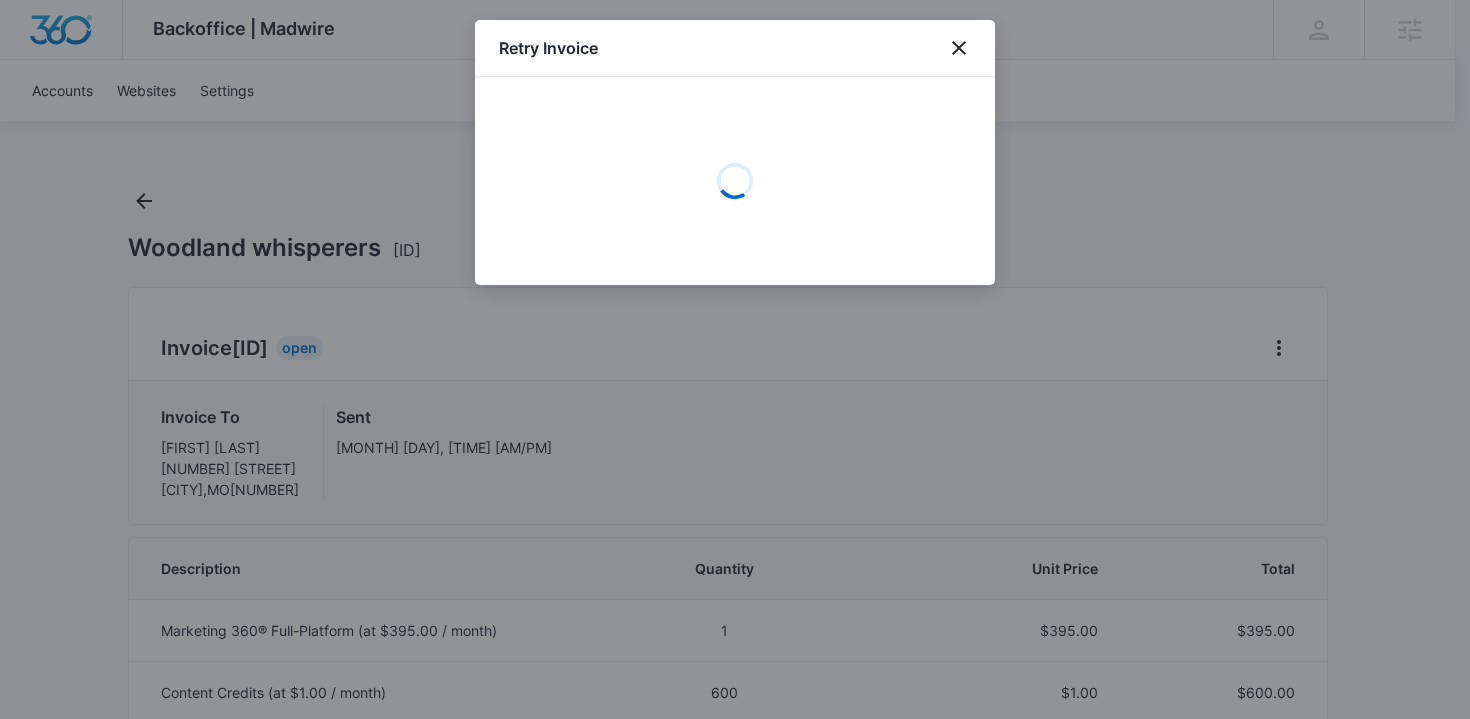 select on "pm_1RdZwTA4n8RTgNjUEmmou3Zl" 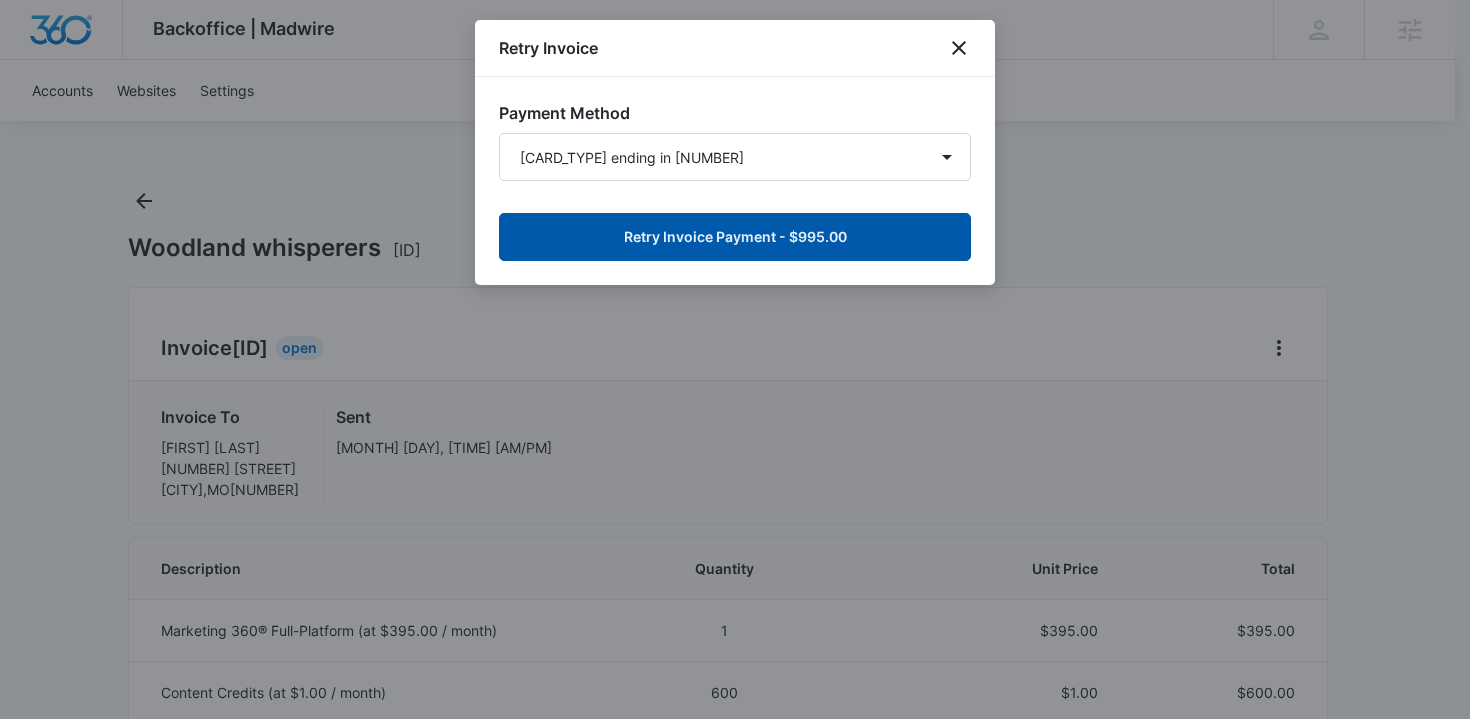 click on "Retry Invoice Payment - $995.00" at bounding box center (735, 237) 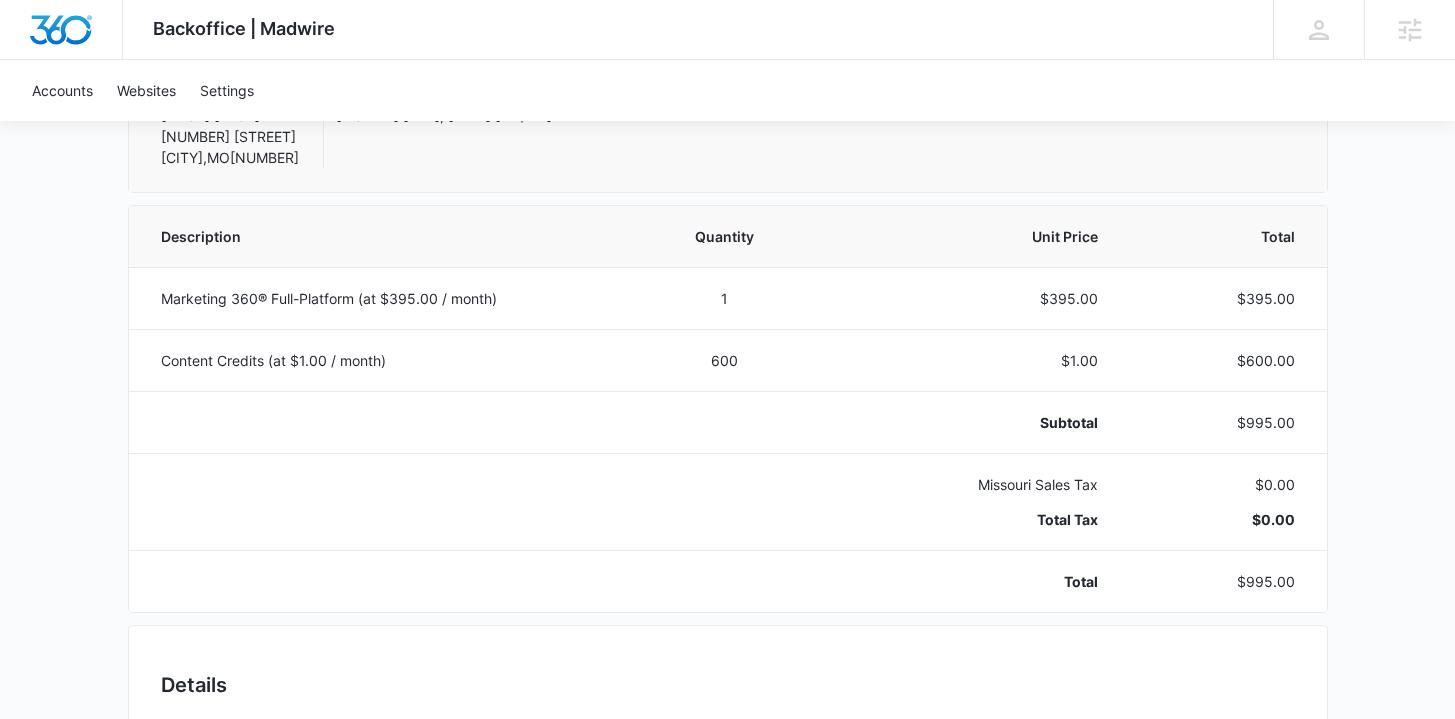 scroll, scrollTop: 47, scrollLeft: 0, axis: vertical 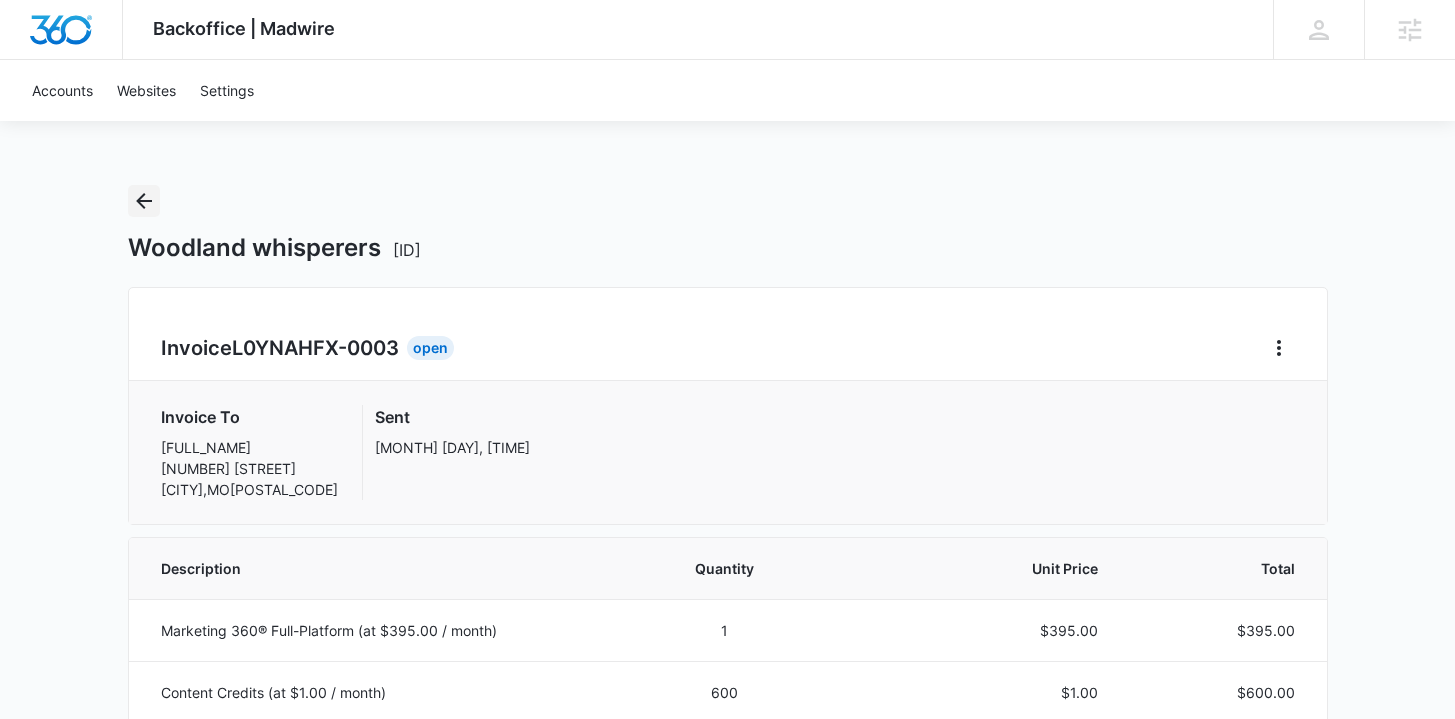 click 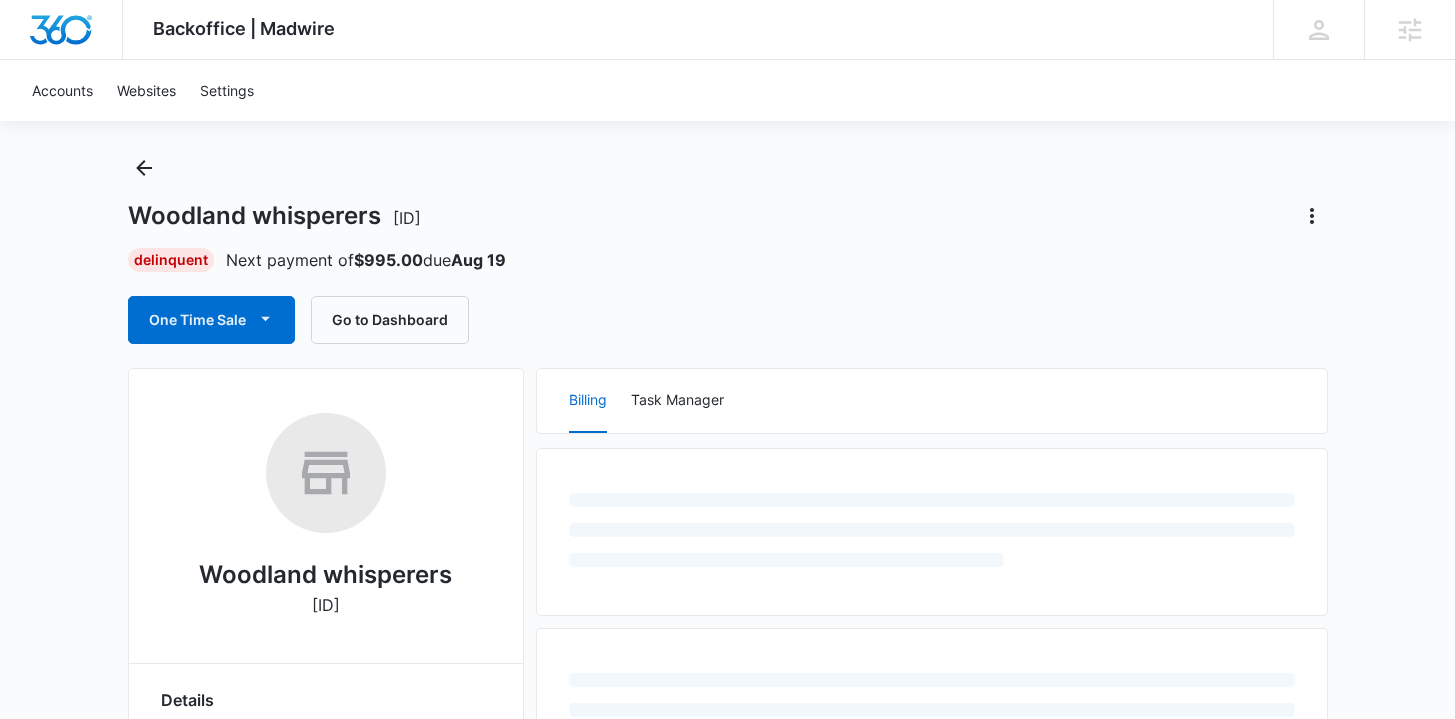 scroll, scrollTop: 230, scrollLeft: 0, axis: vertical 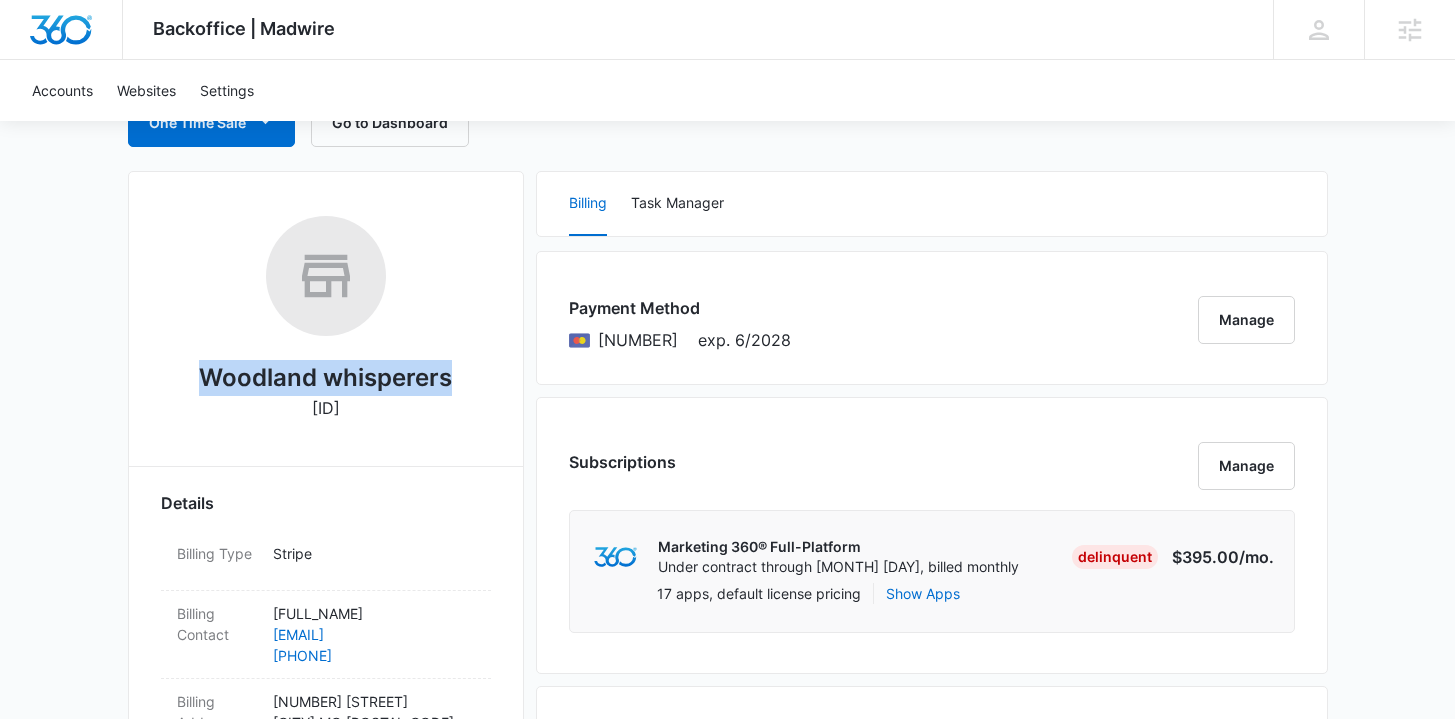 drag, startPoint x: 447, startPoint y: 378, endPoint x: 197, endPoint y: 385, distance: 250.09798 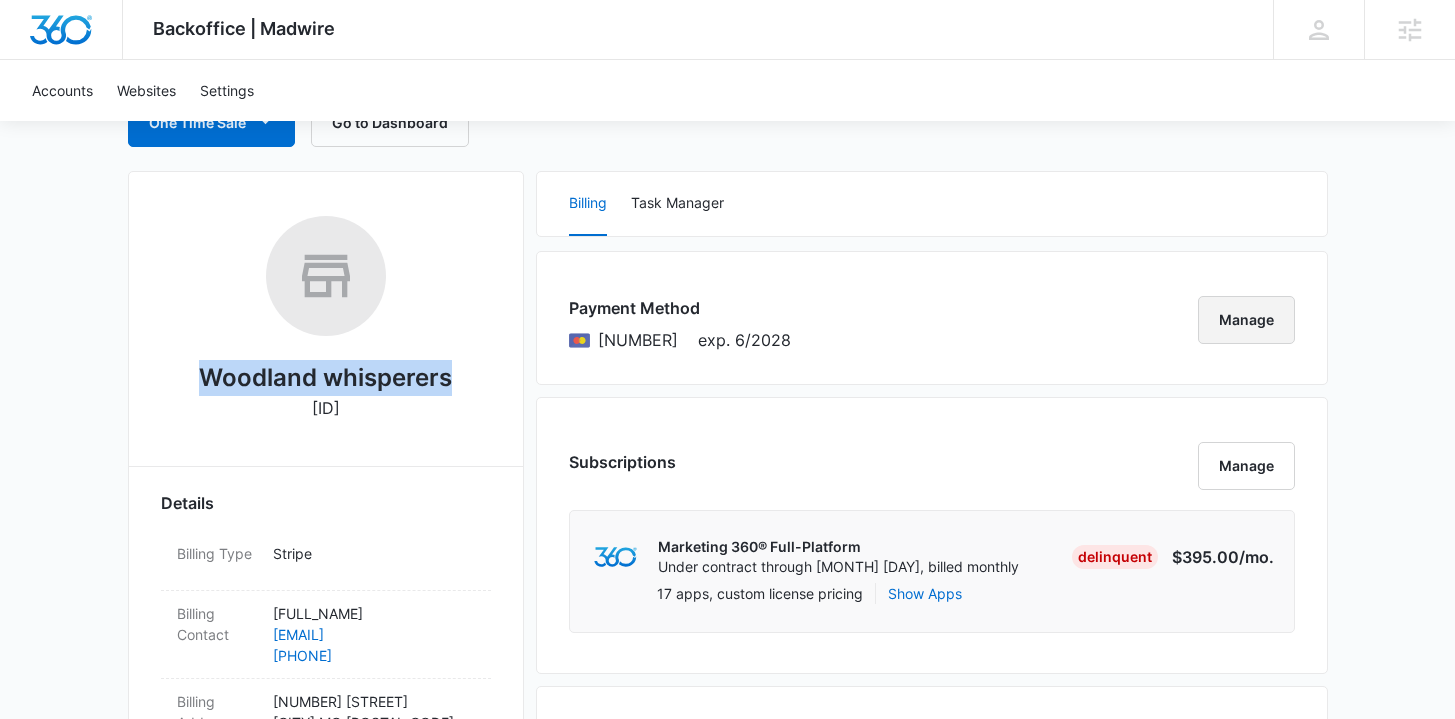 click on "Manage" at bounding box center (1246, 320) 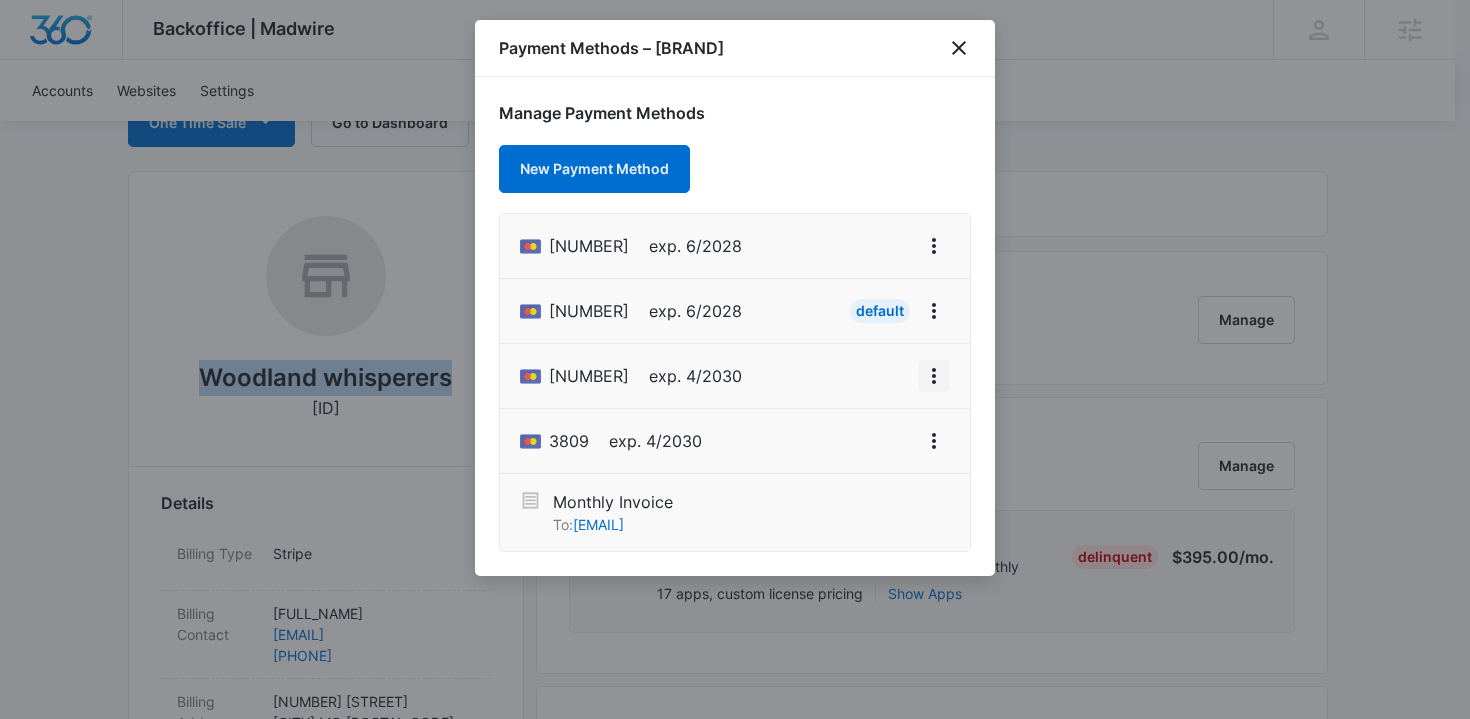 click 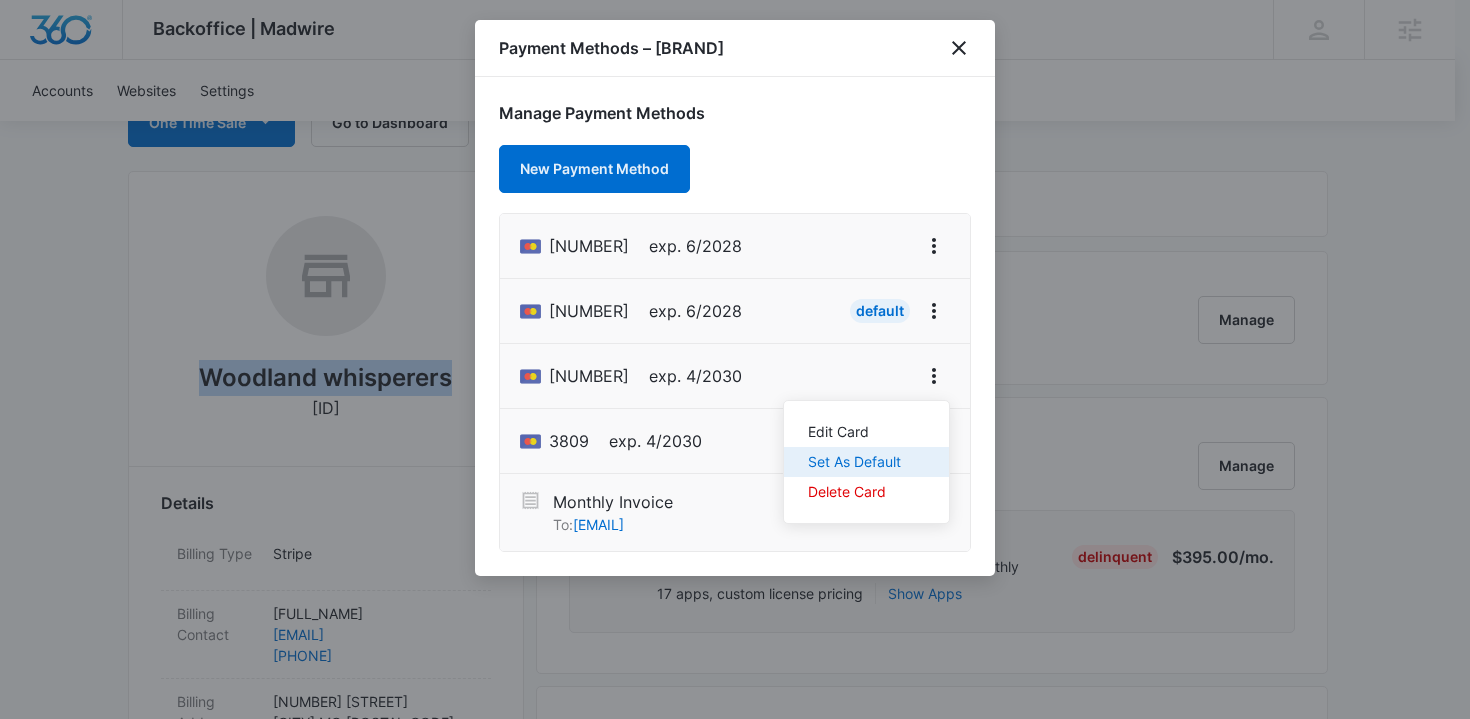 click on "Set As Default" at bounding box center (866, 462) 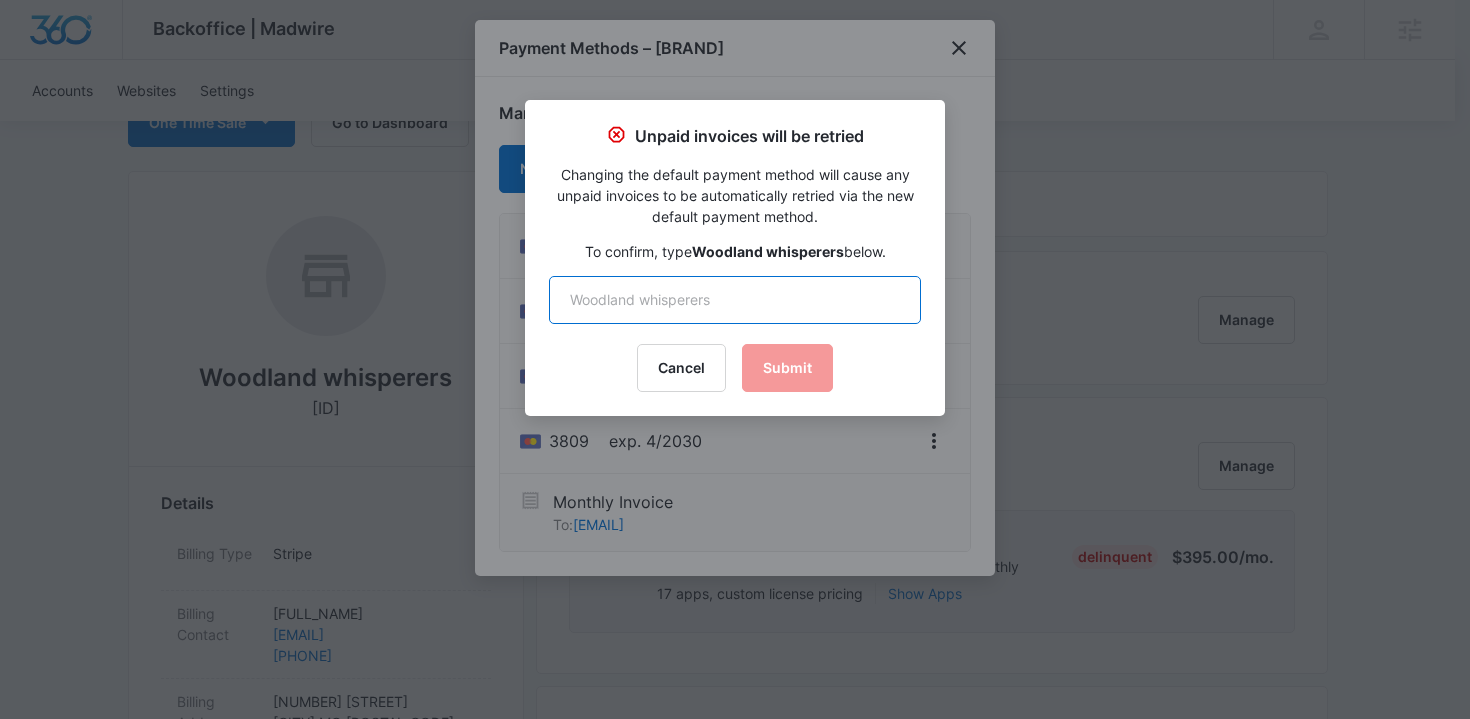 click at bounding box center (735, 300) 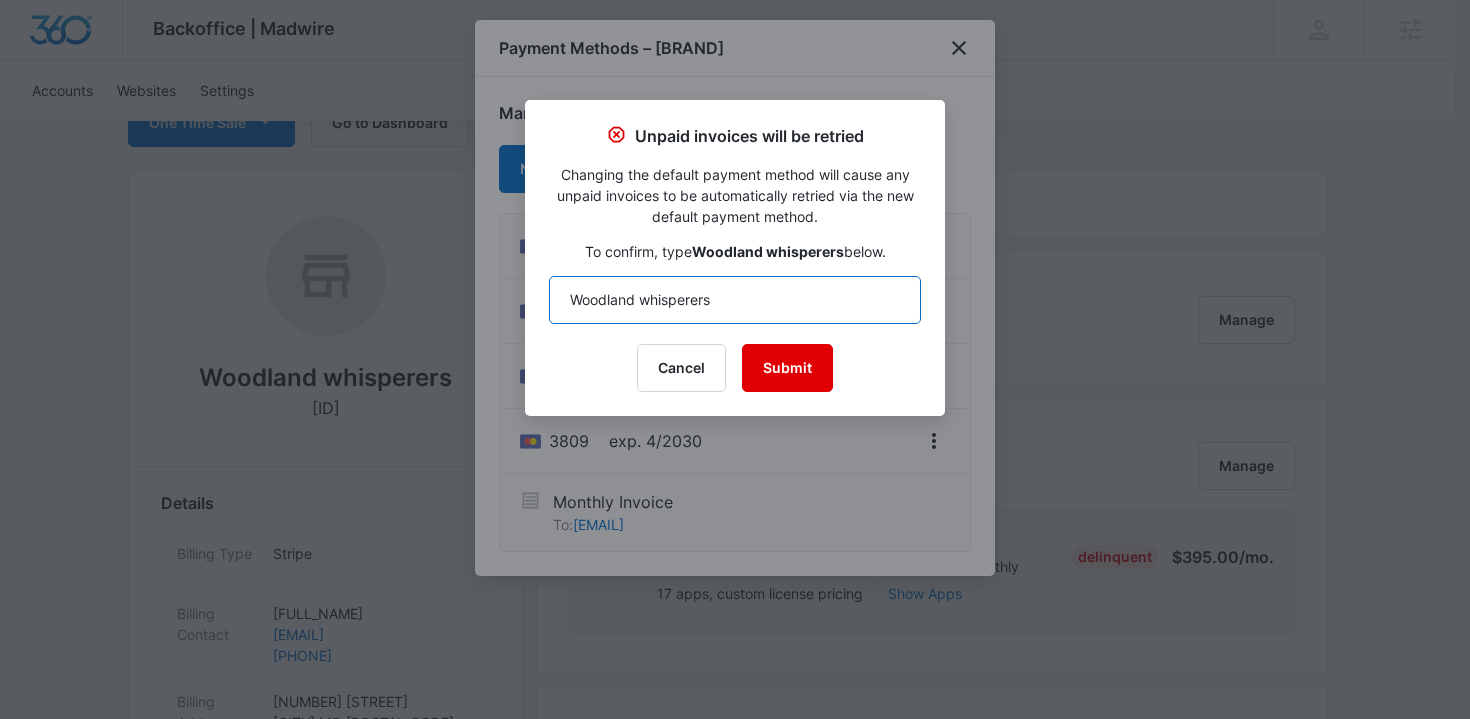 type on "Woodland whisperers" 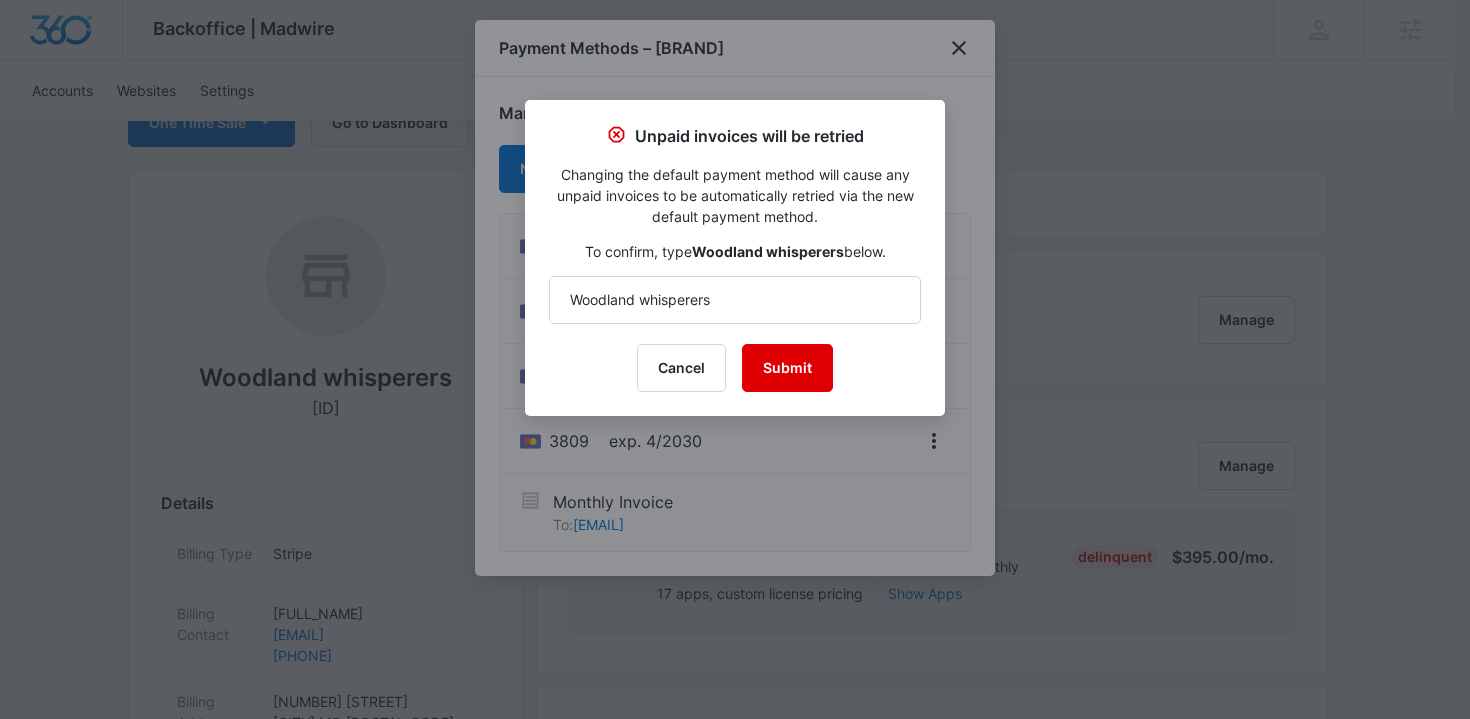 click on "Submit" at bounding box center [787, 368] 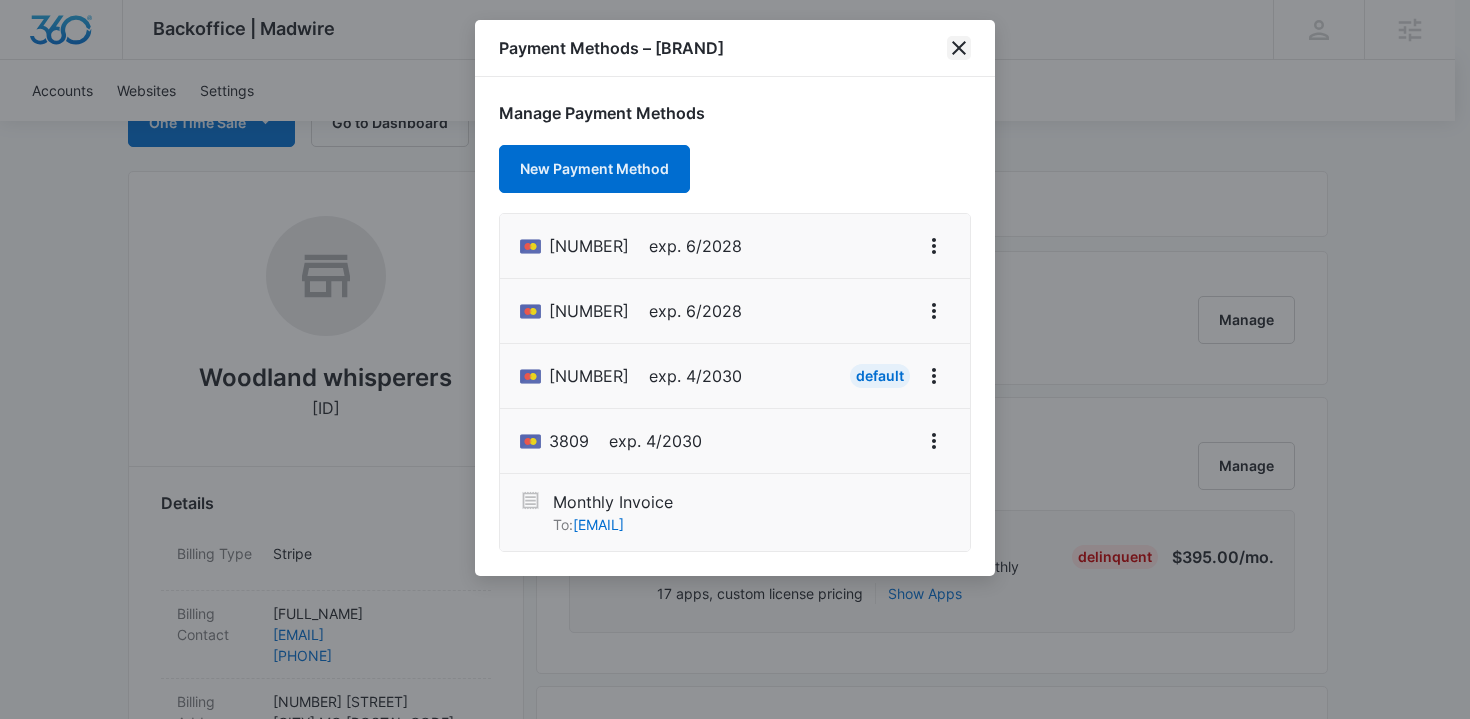 click 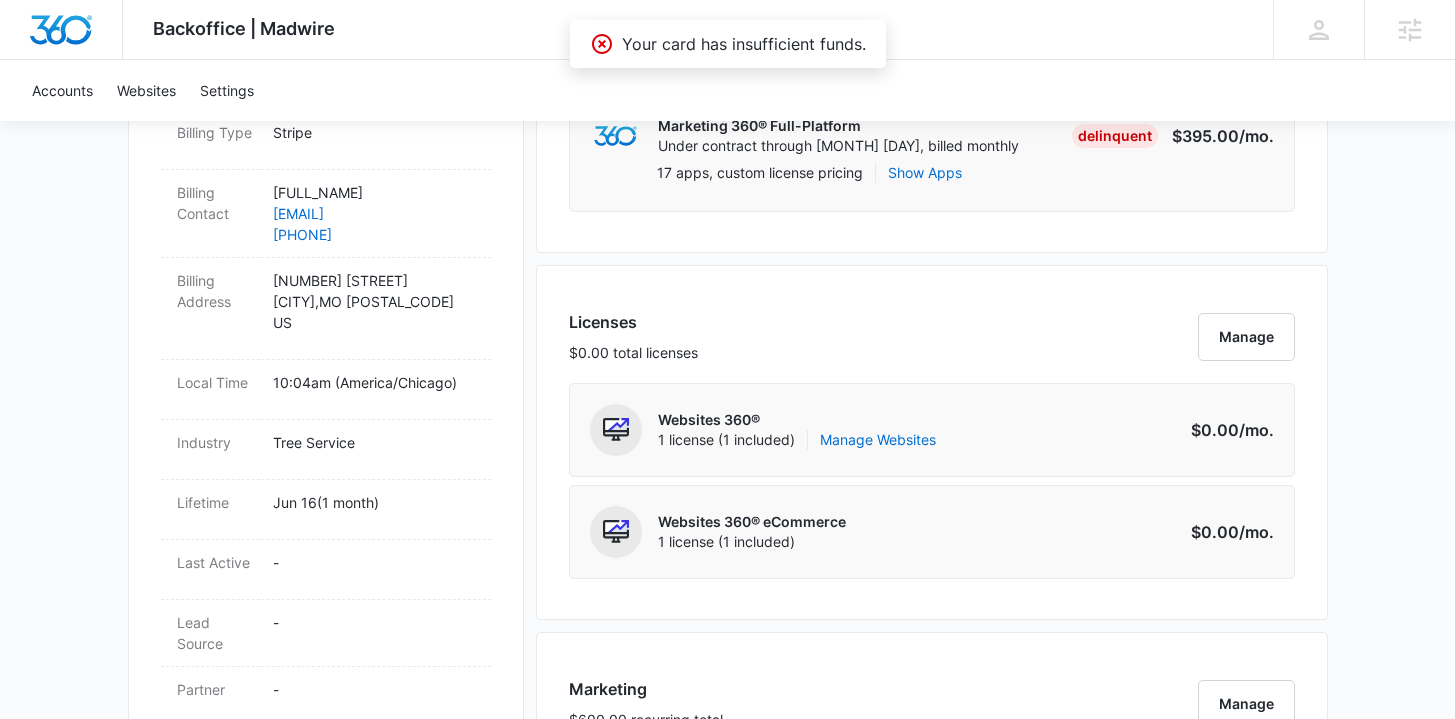 scroll, scrollTop: 169, scrollLeft: 0, axis: vertical 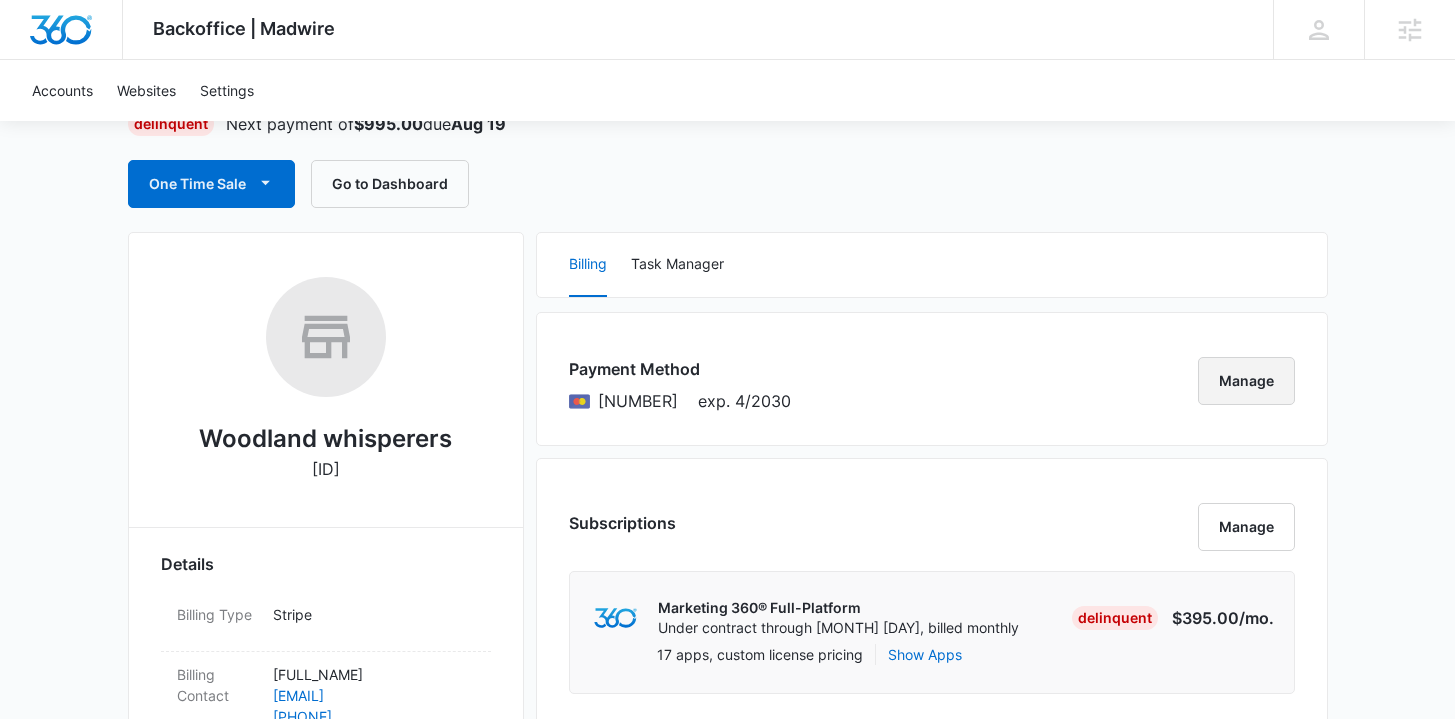 click on "Manage" at bounding box center [1246, 381] 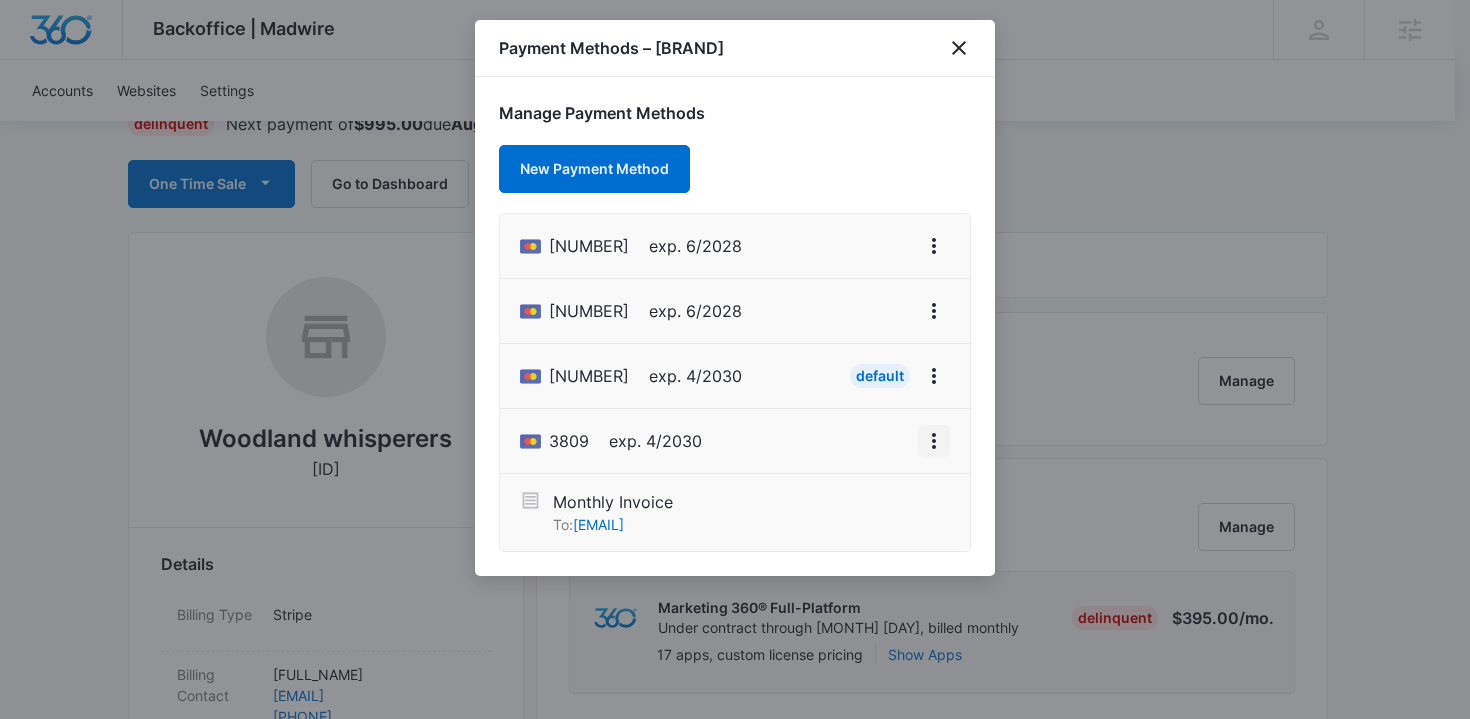 click 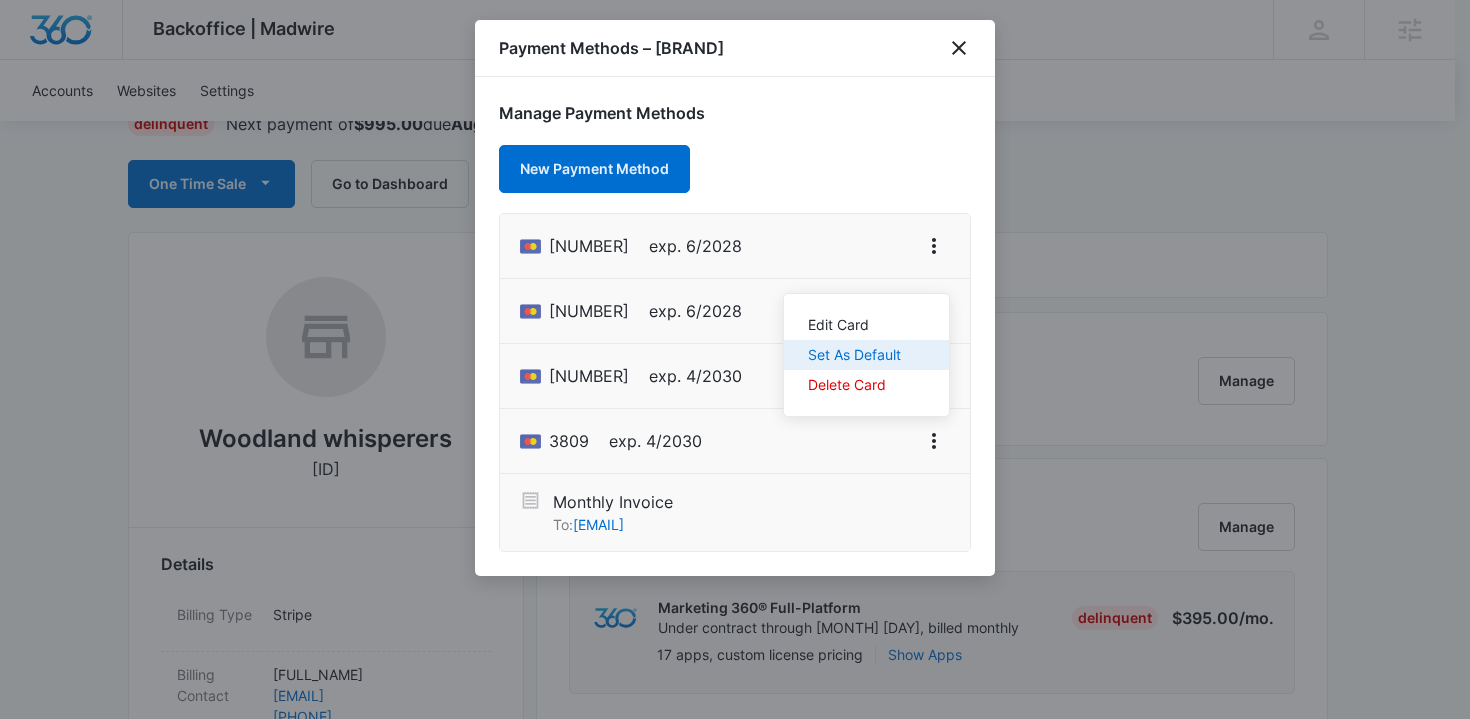 click on "Set As Default" at bounding box center [854, 355] 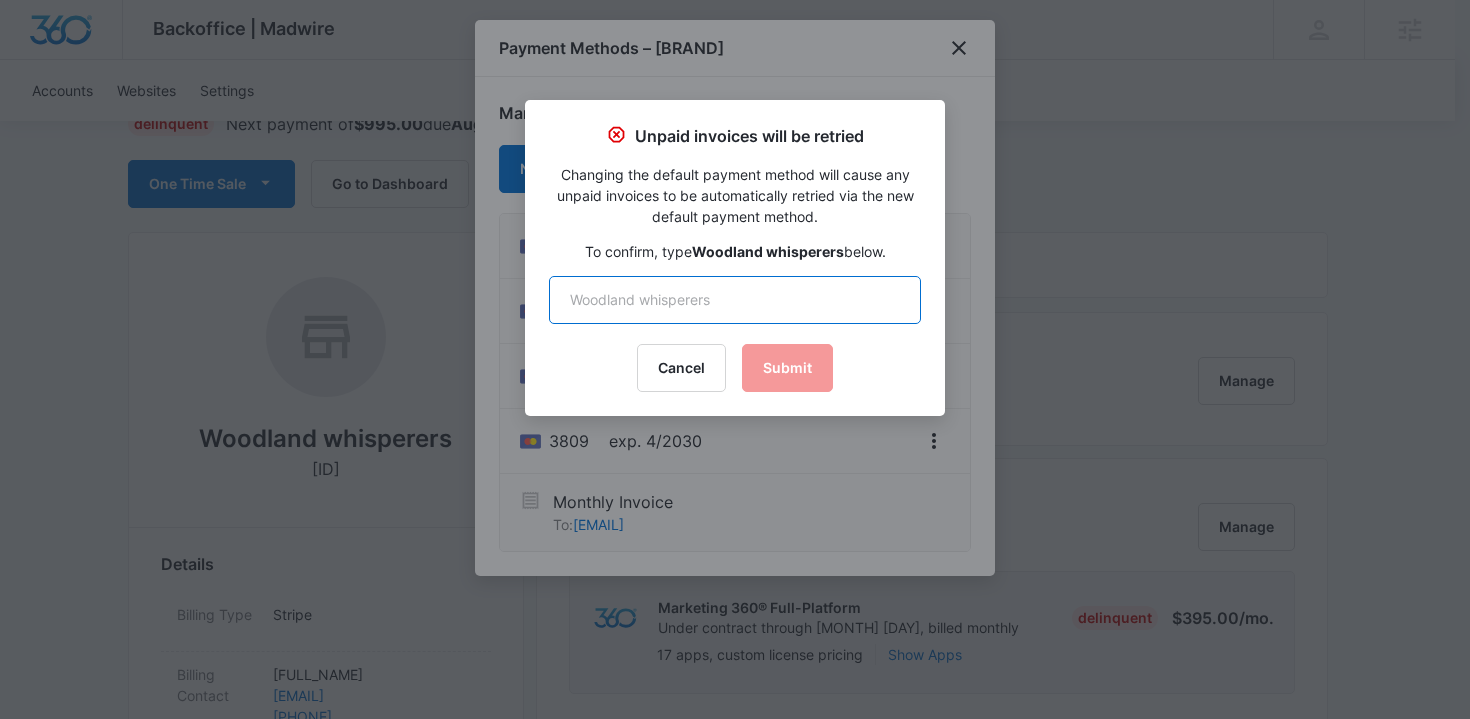 click at bounding box center (735, 300) 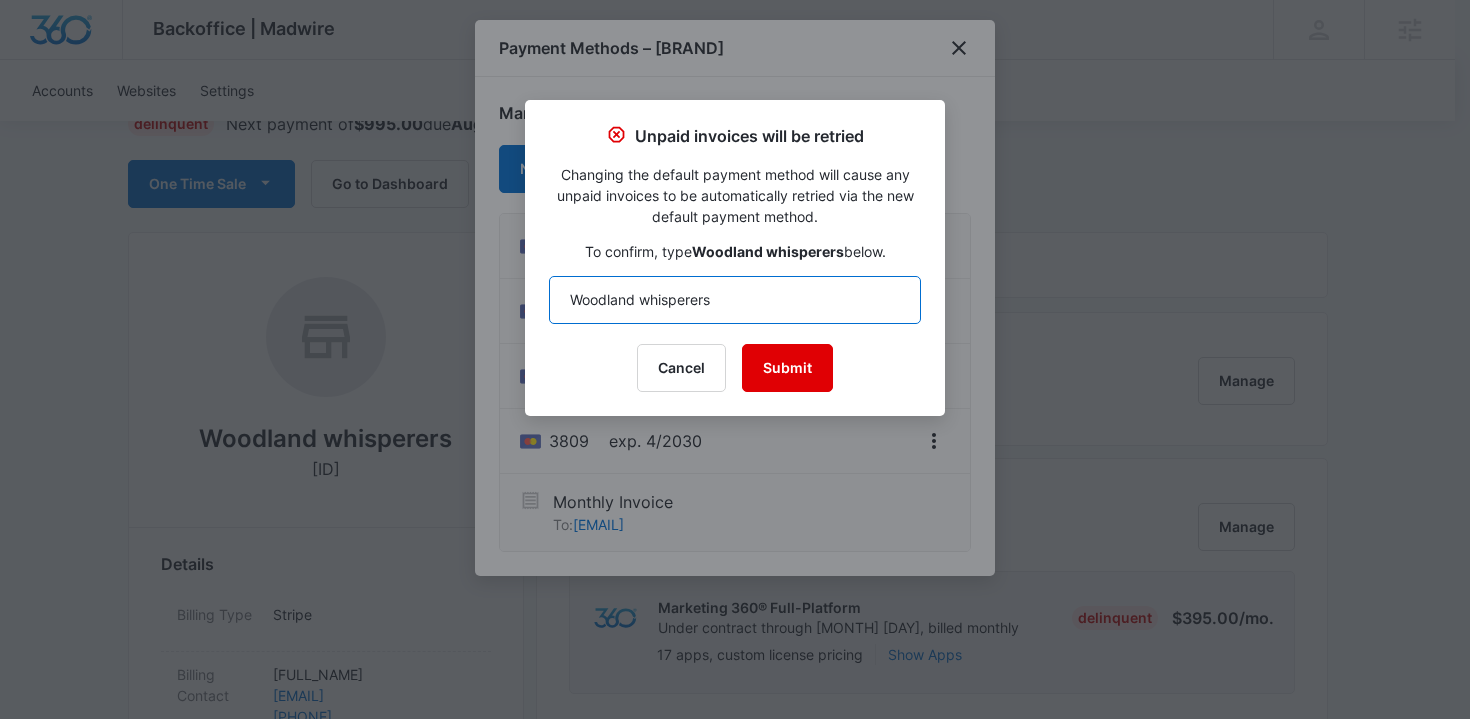 type on "Woodland whisperers" 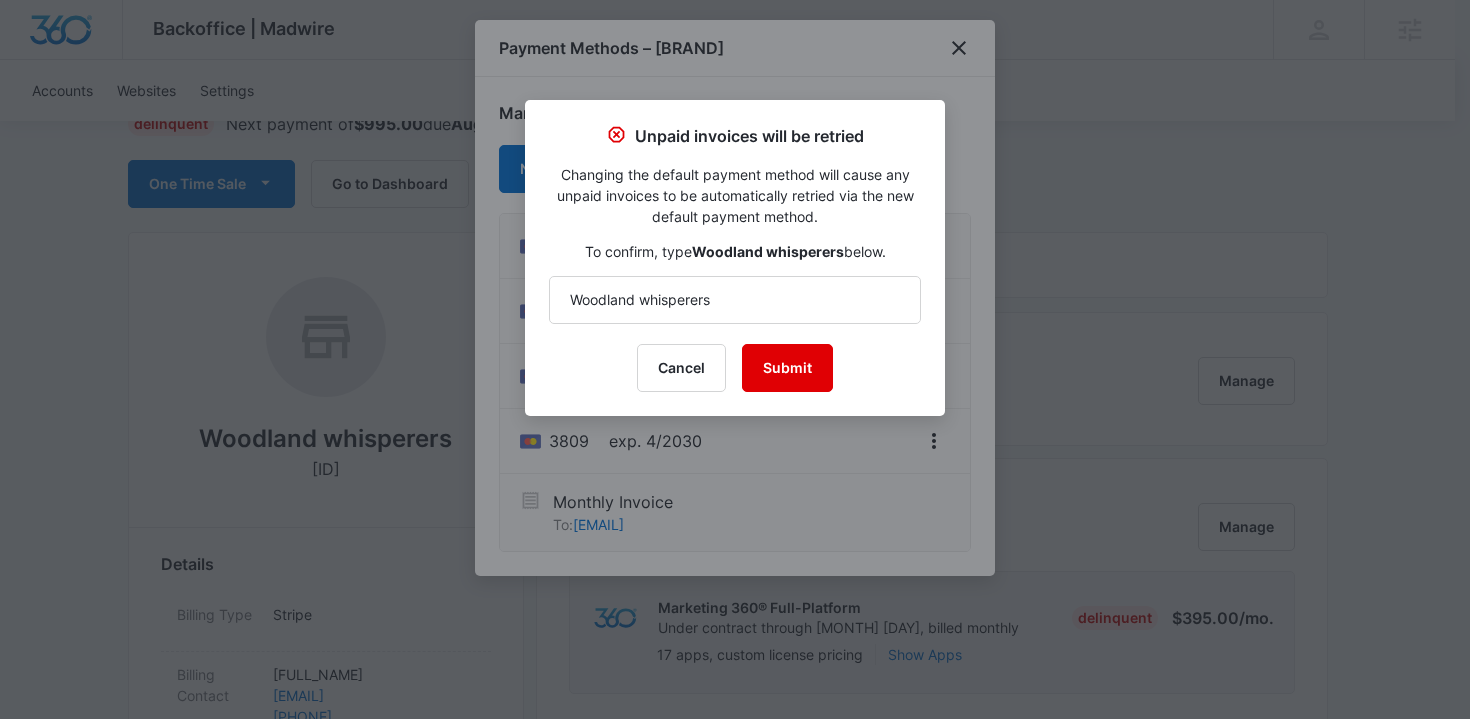 click on "Submit" at bounding box center (787, 368) 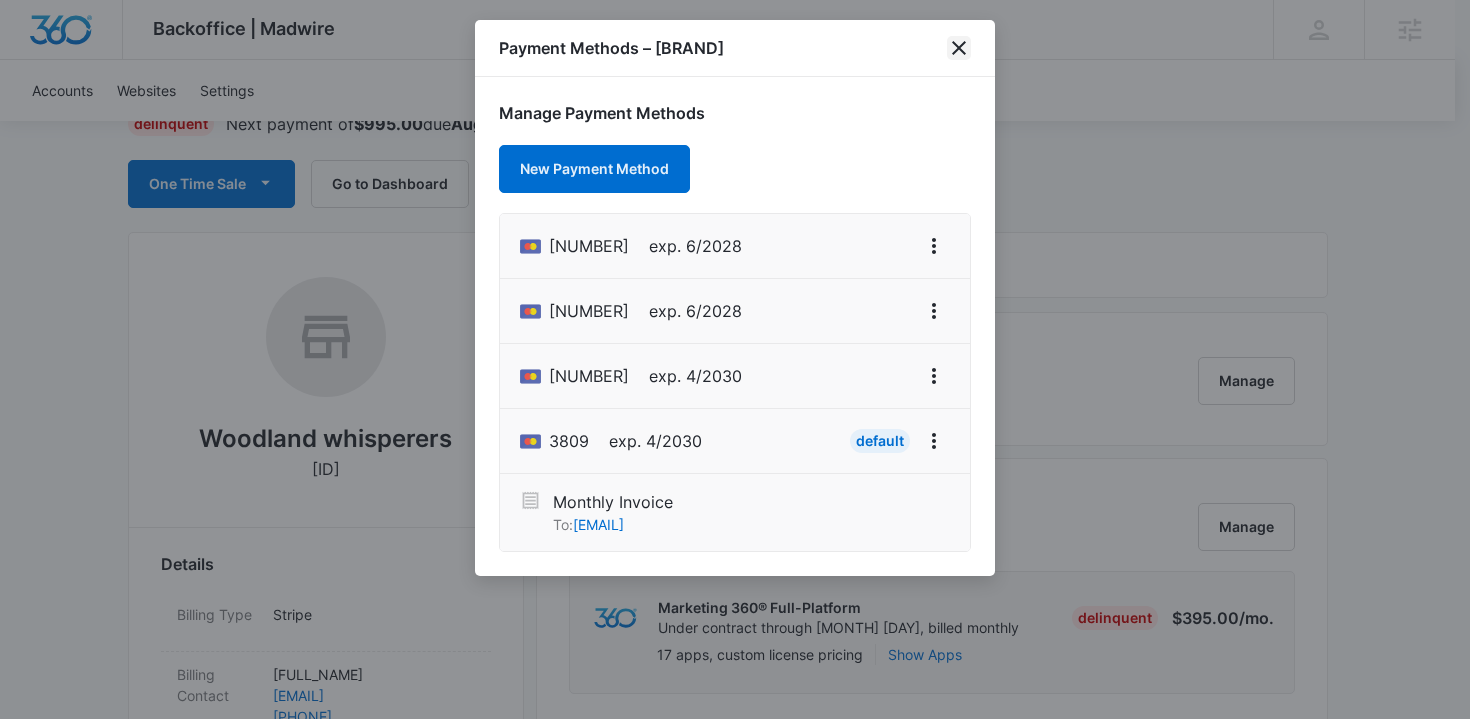 click 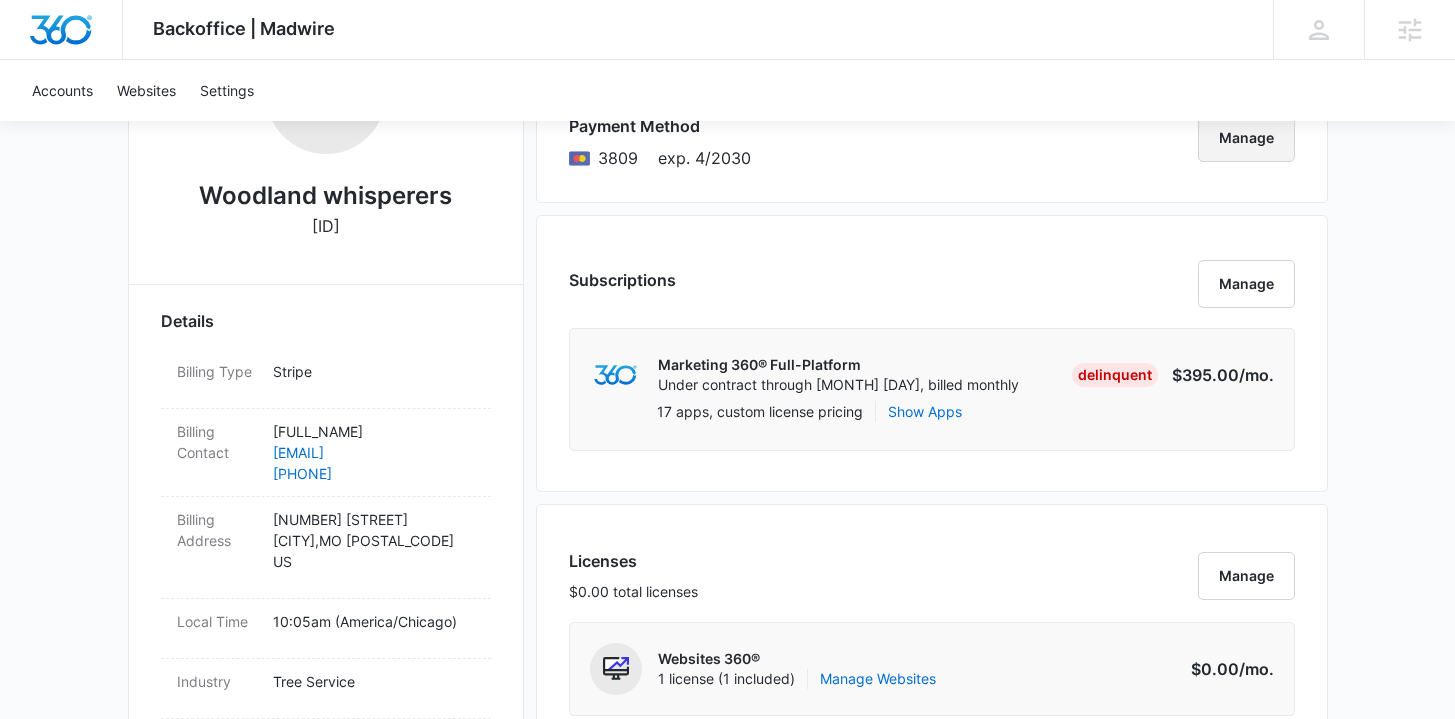 scroll, scrollTop: 0, scrollLeft: 0, axis: both 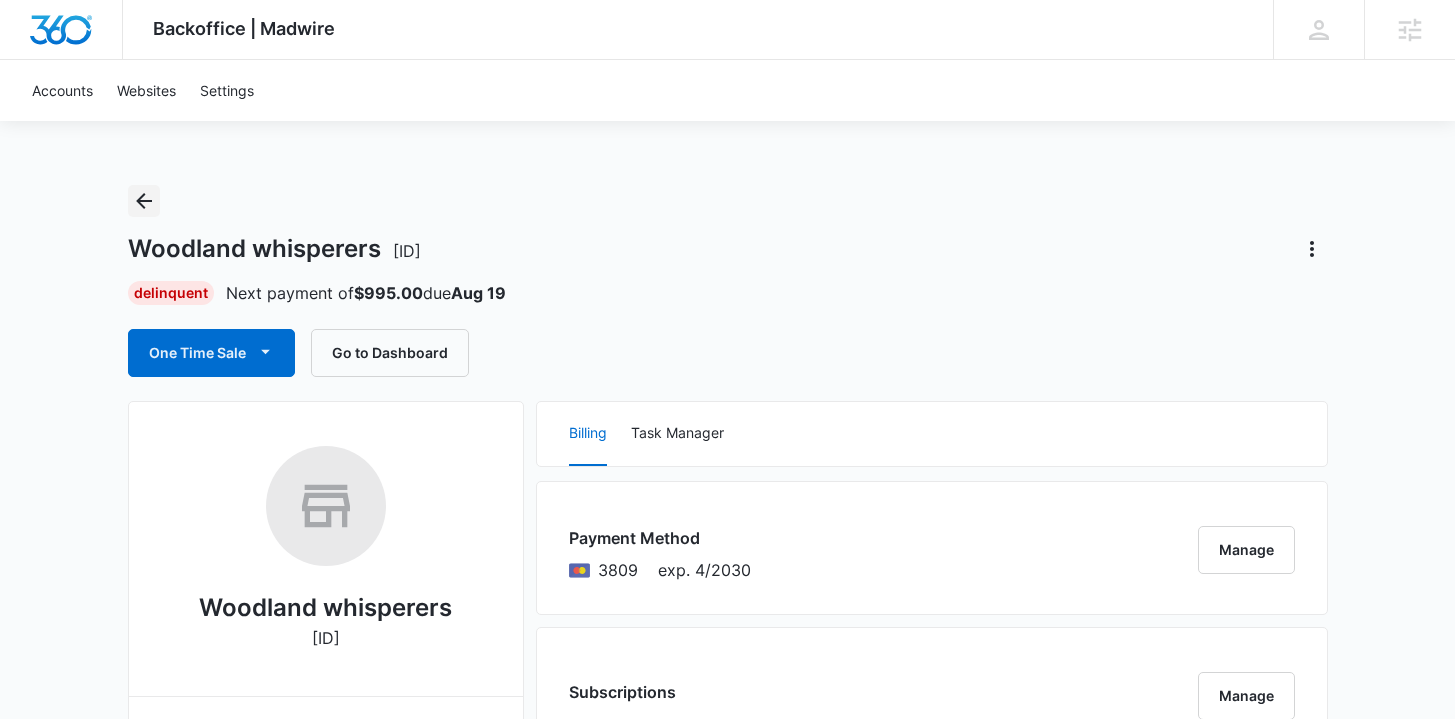 click 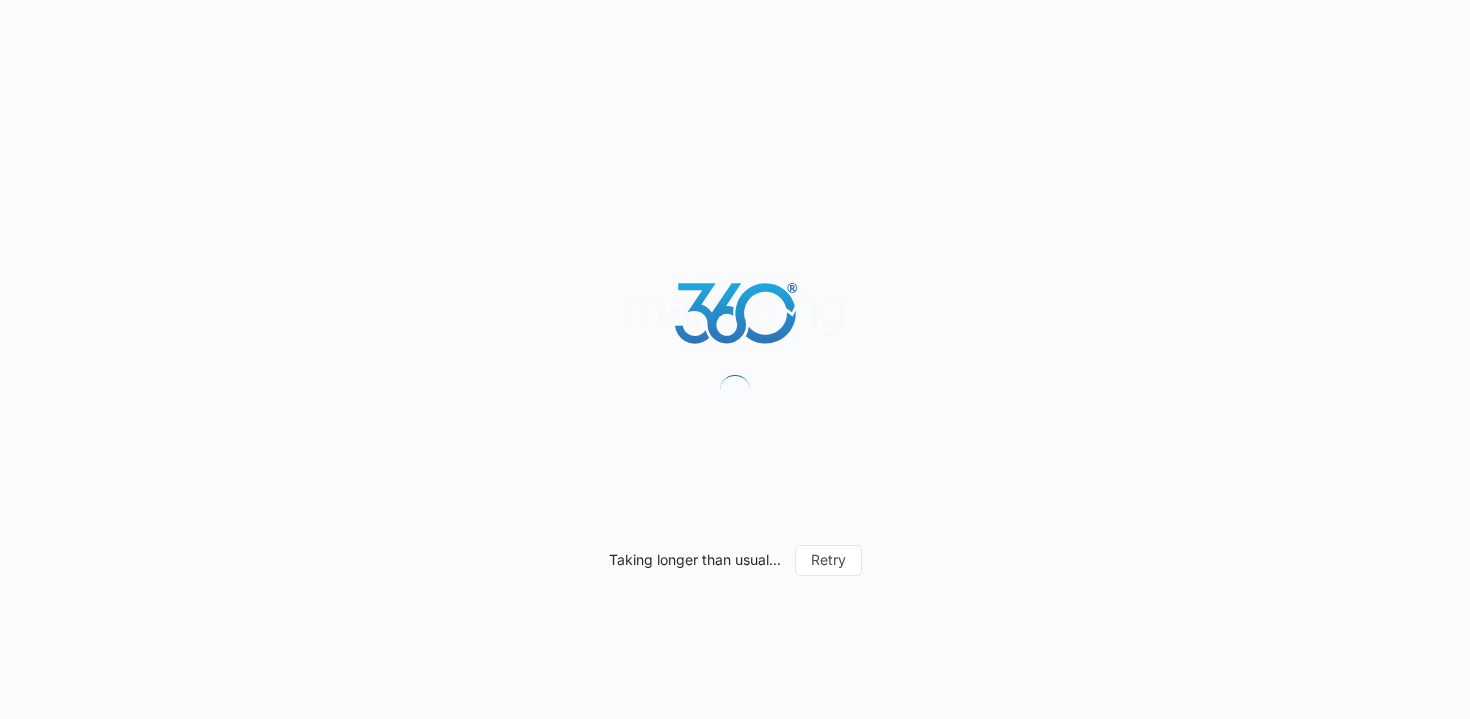 scroll, scrollTop: 0, scrollLeft: 0, axis: both 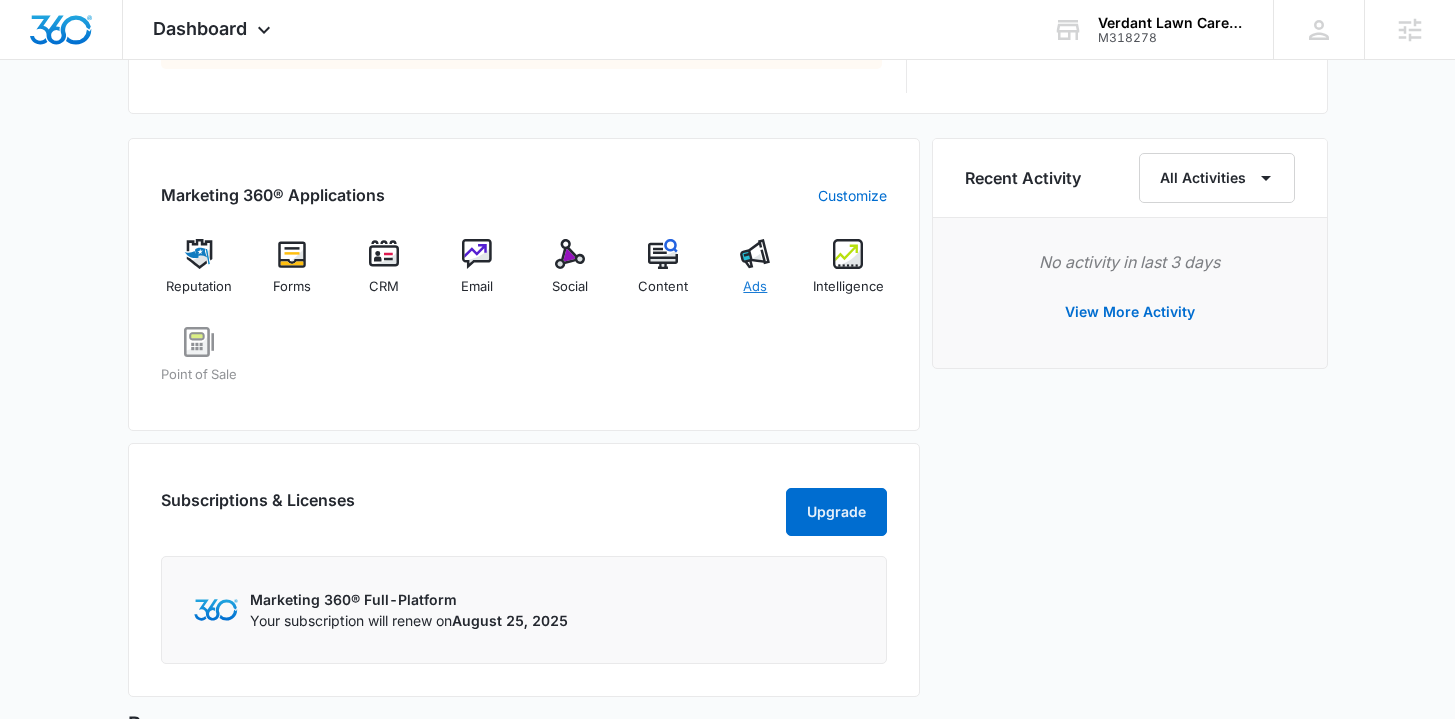 click on "Ads" at bounding box center [755, 287] 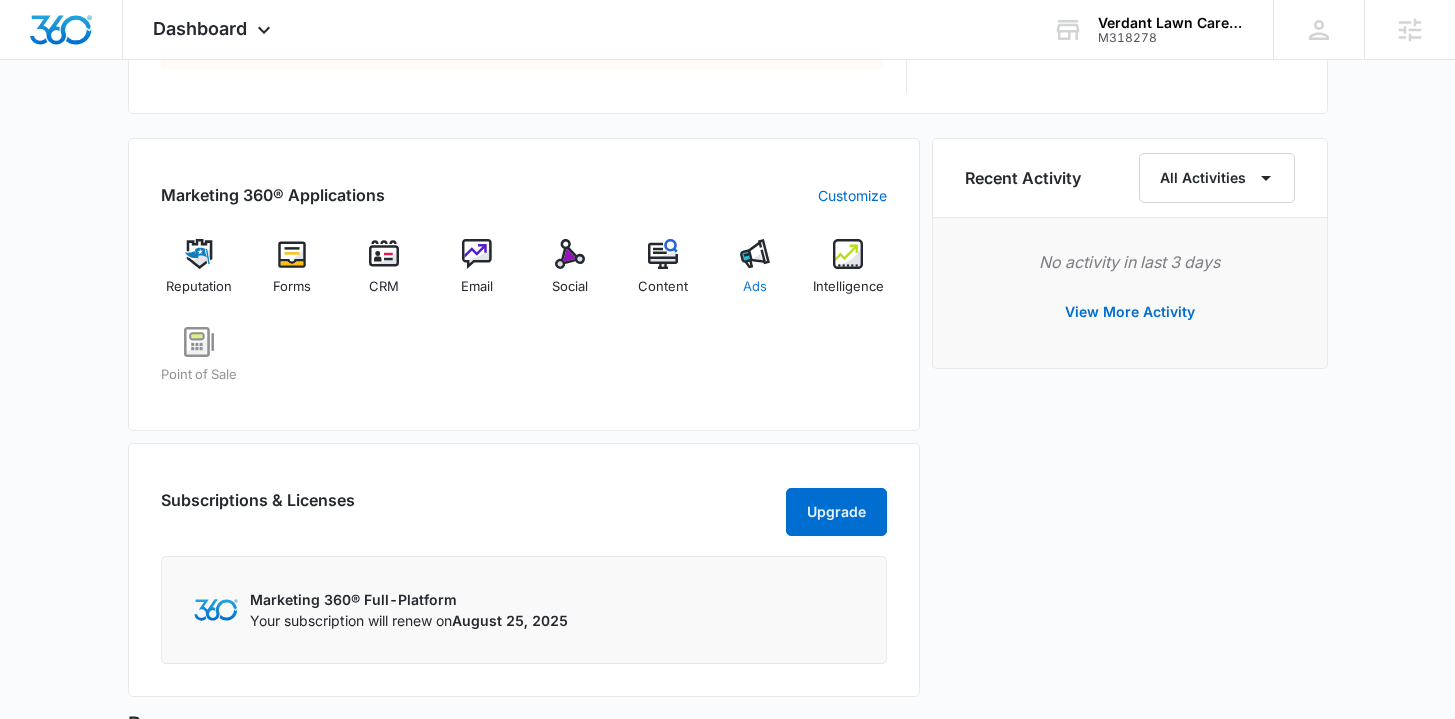 scroll, scrollTop: 0, scrollLeft: 0, axis: both 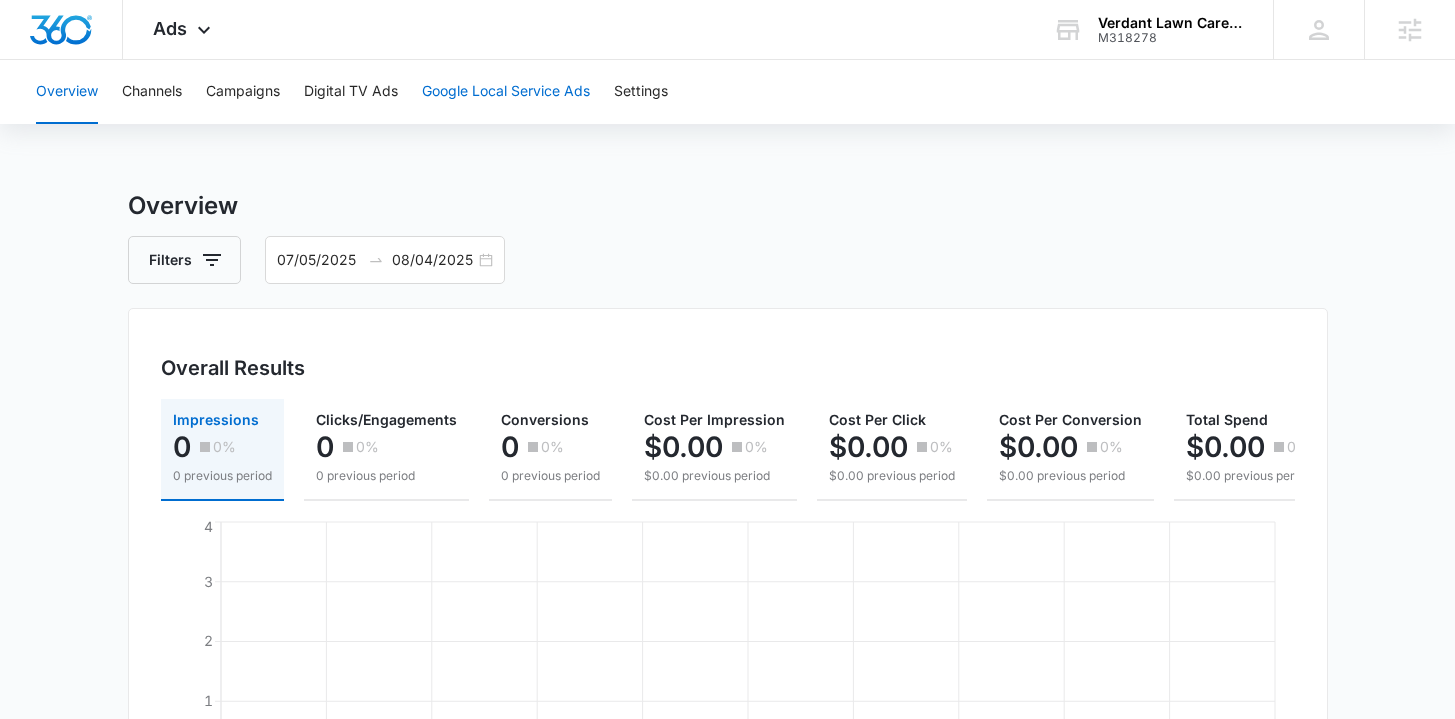 click on "Google Local Service Ads" at bounding box center (506, 92) 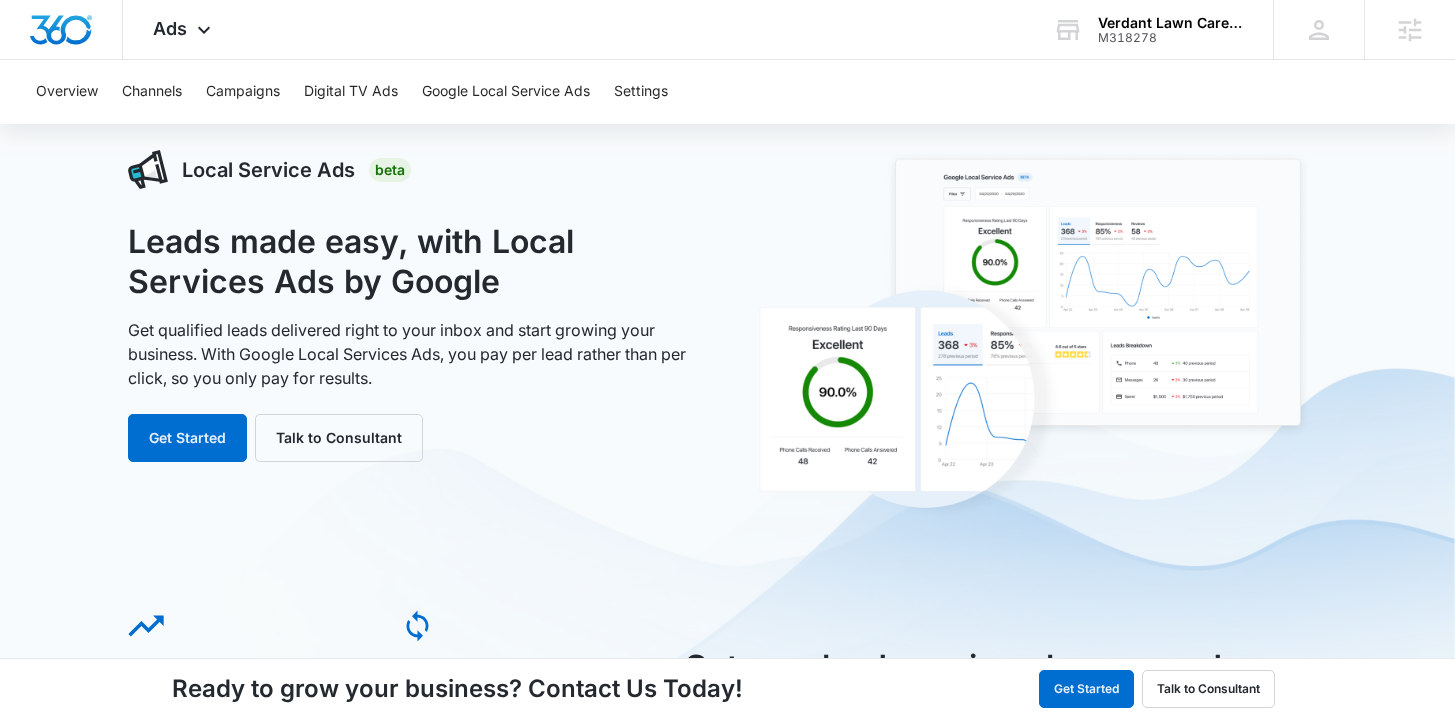 scroll, scrollTop: 0, scrollLeft: 0, axis: both 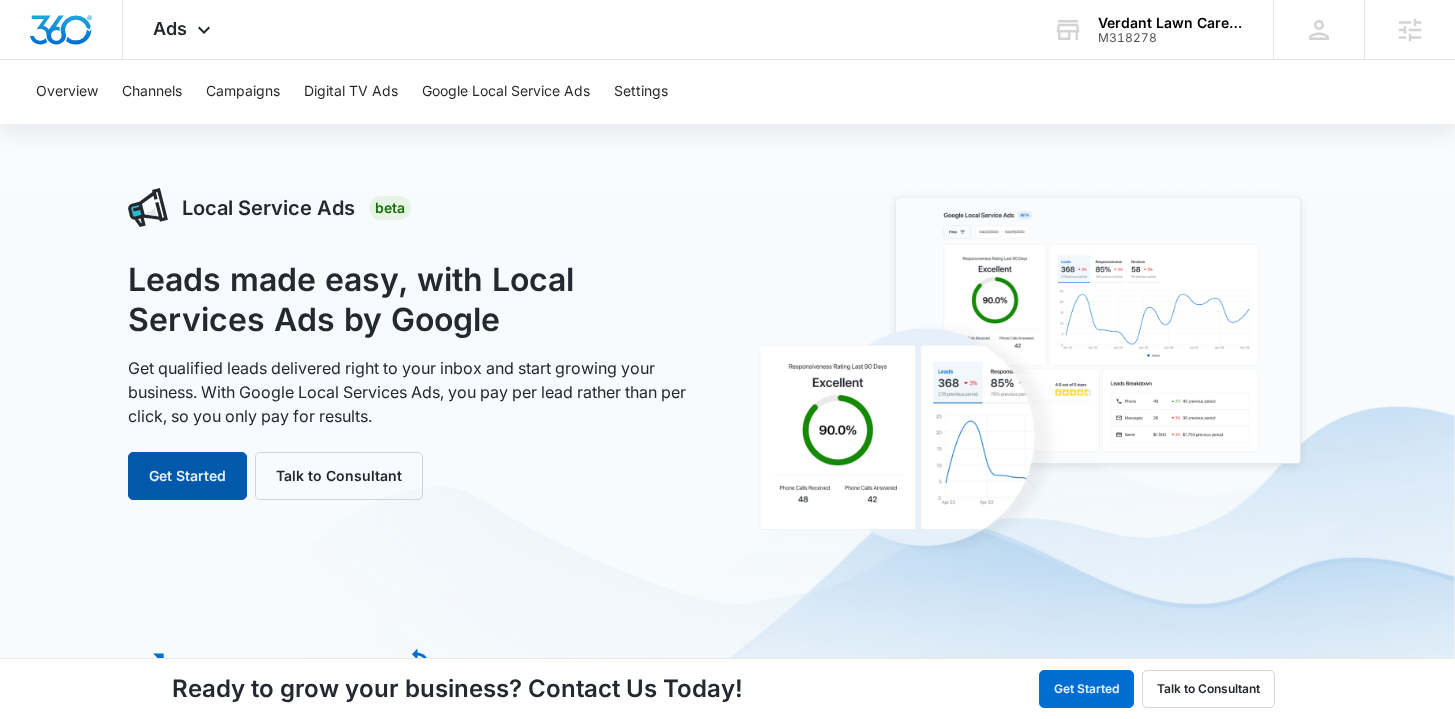 click on "Get Started" at bounding box center [187, 476] 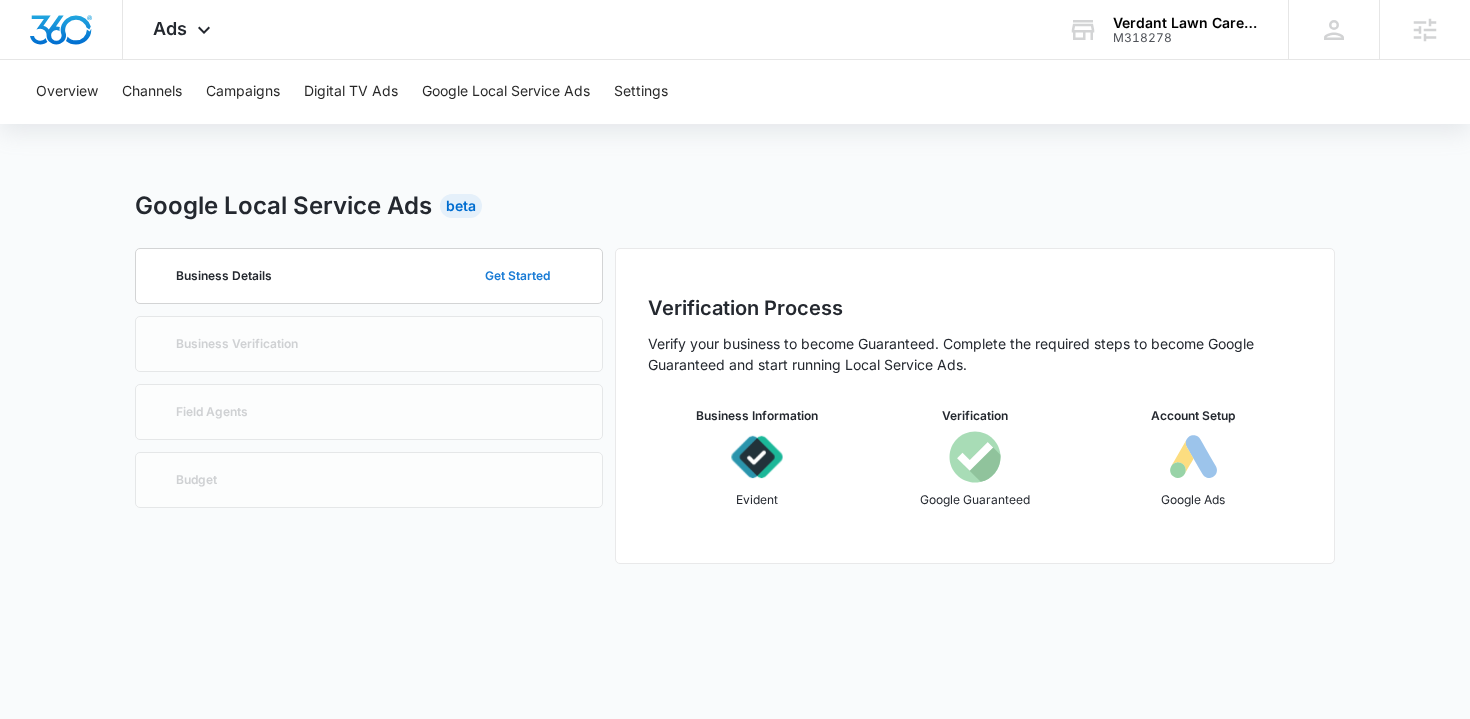 click on "Get Started" at bounding box center (517, 276) 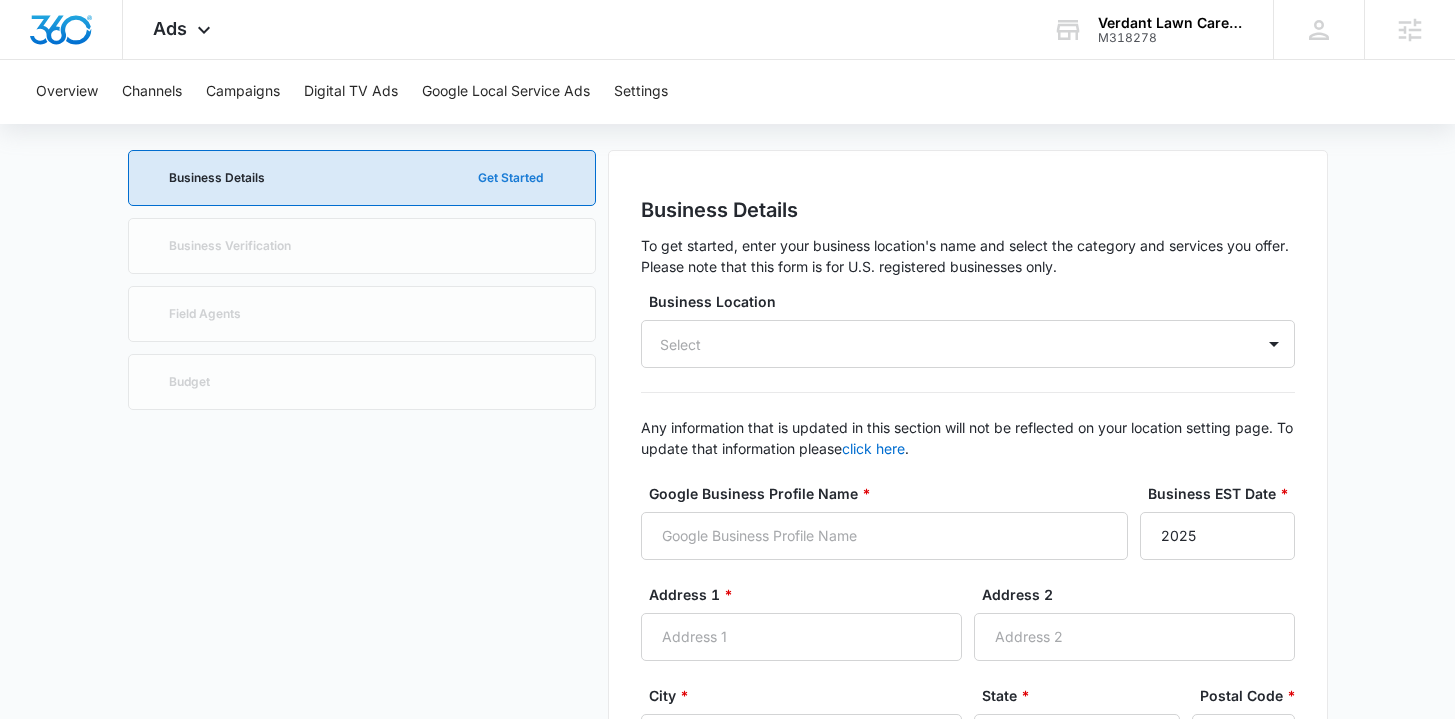 scroll, scrollTop: 115, scrollLeft: 0, axis: vertical 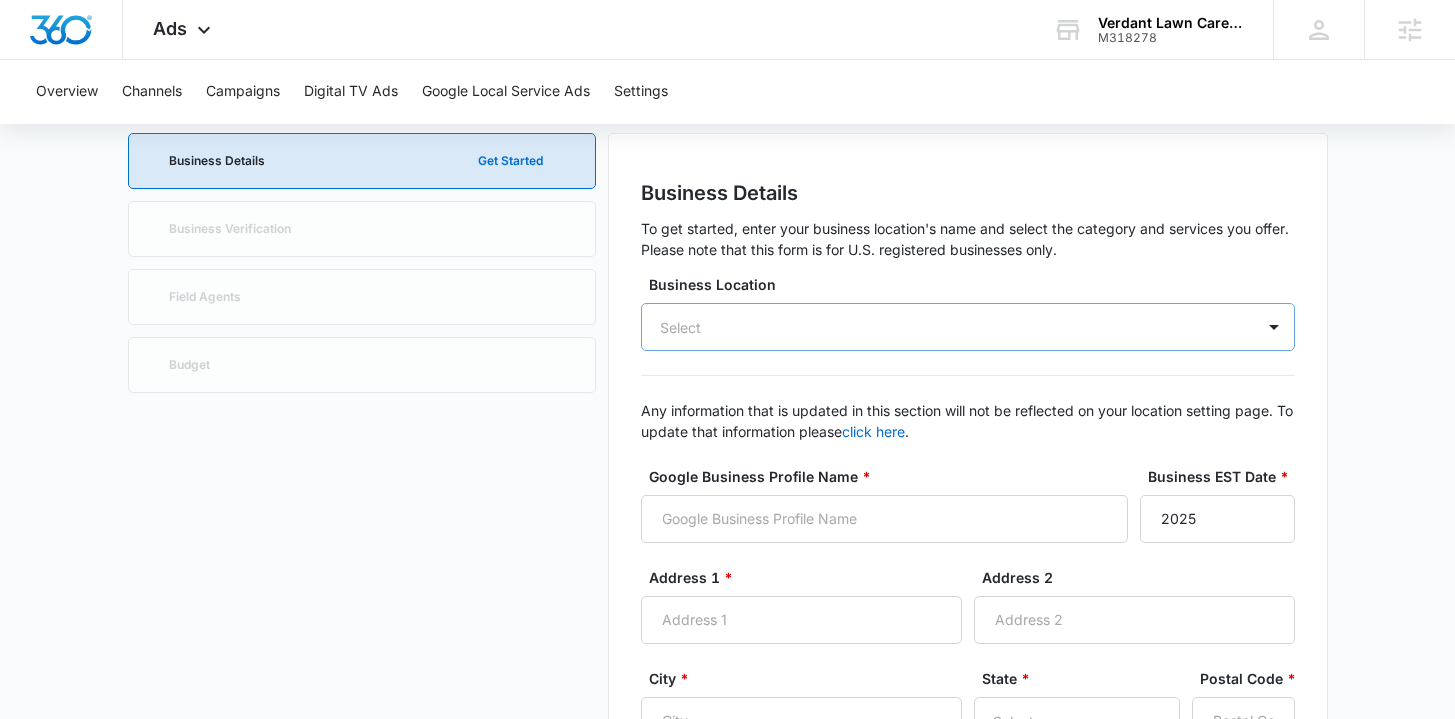 click on "Select" at bounding box center [968, 327] 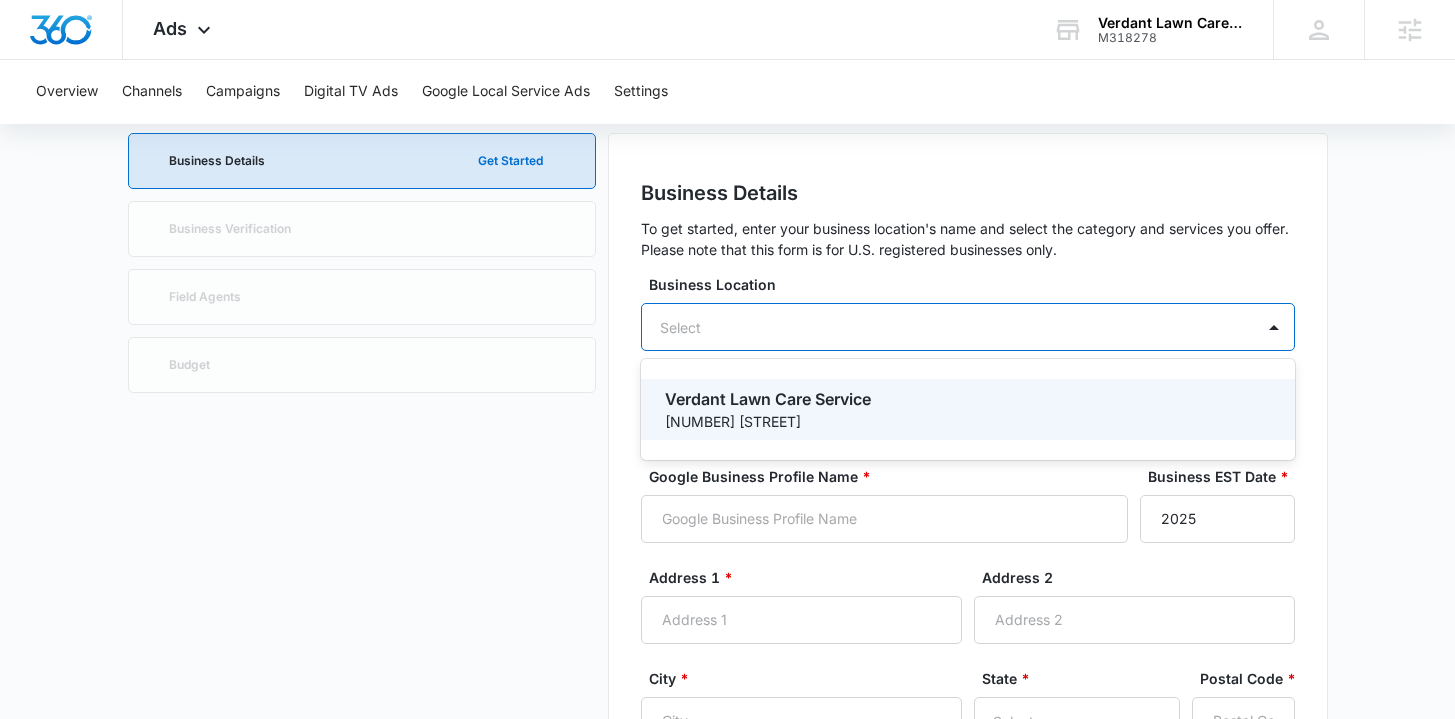click on "Verdant Lawn Care Service" at bounding box center (966, 399) 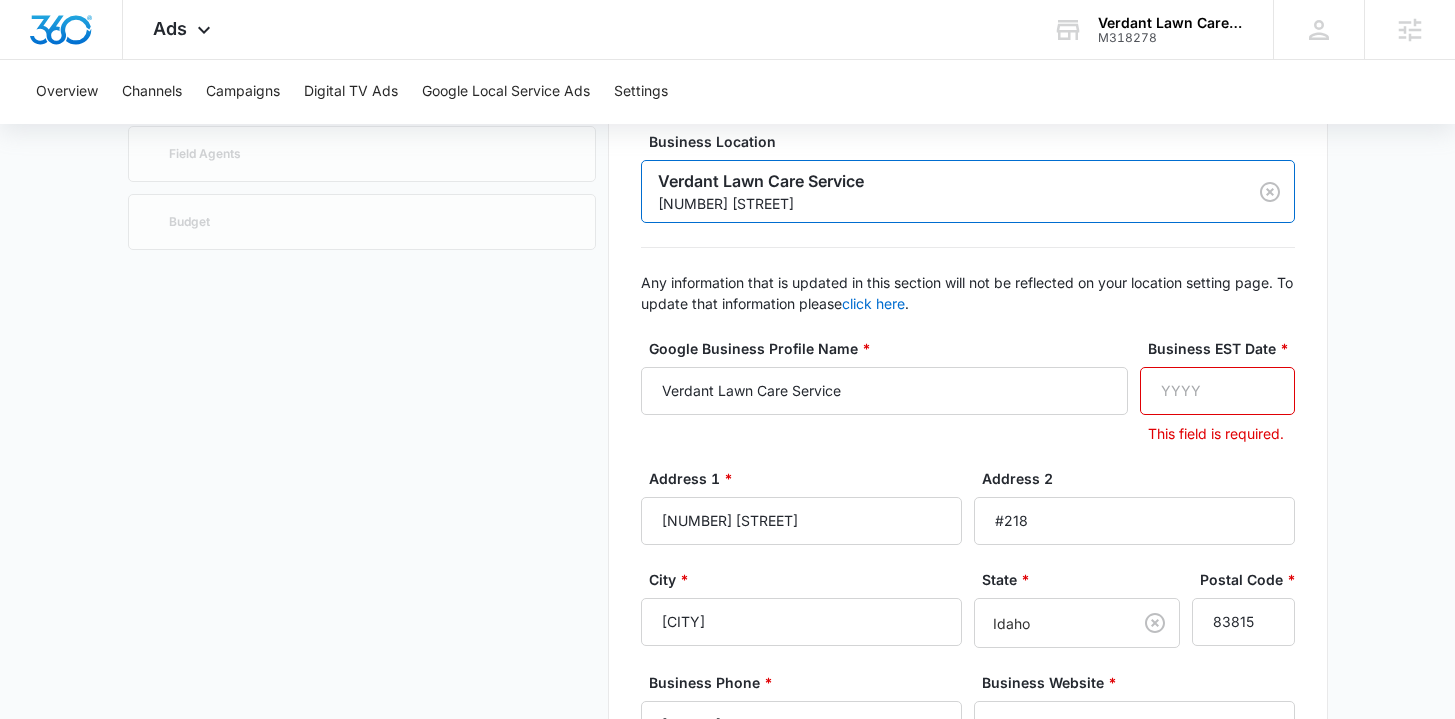 scroll, scrollTop: 385, scrollLeft: 0, axis: vertical 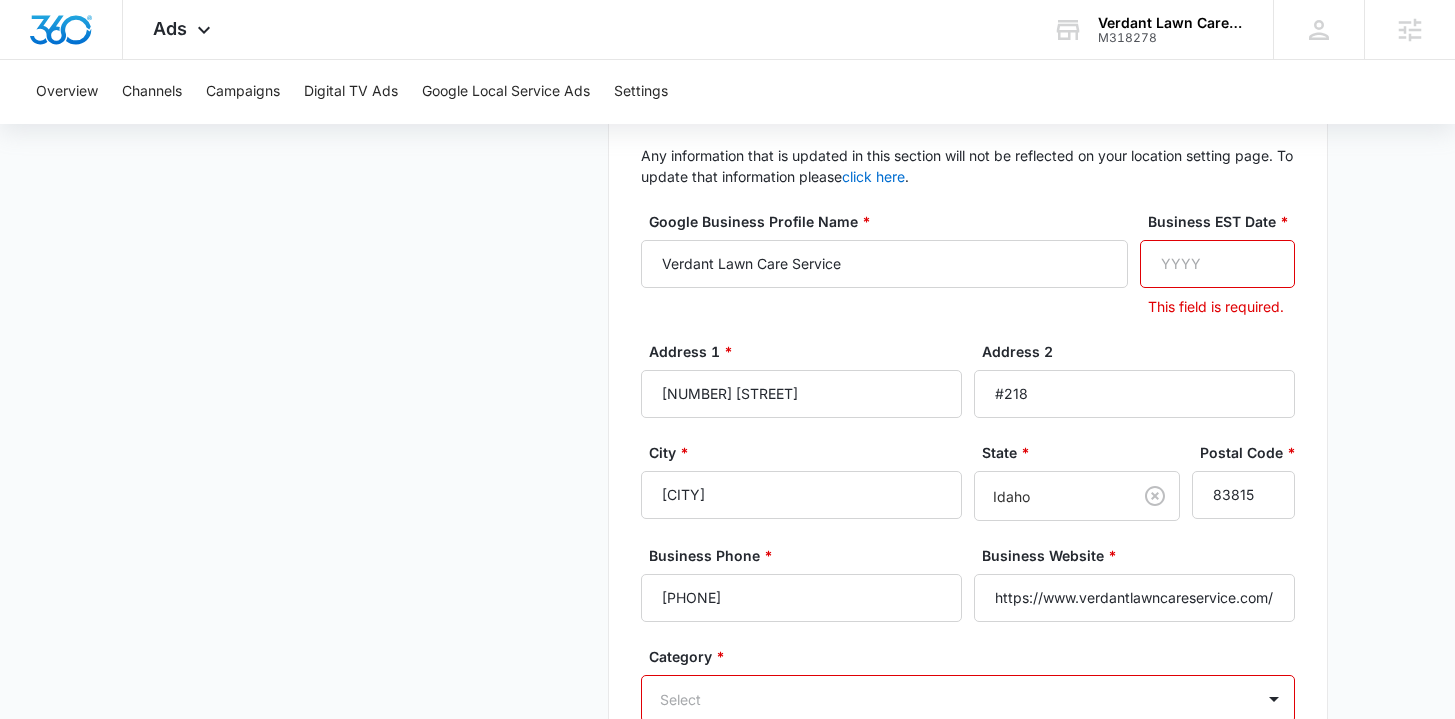 click on "Business EST Date *" at bounding box center [1217, 264] 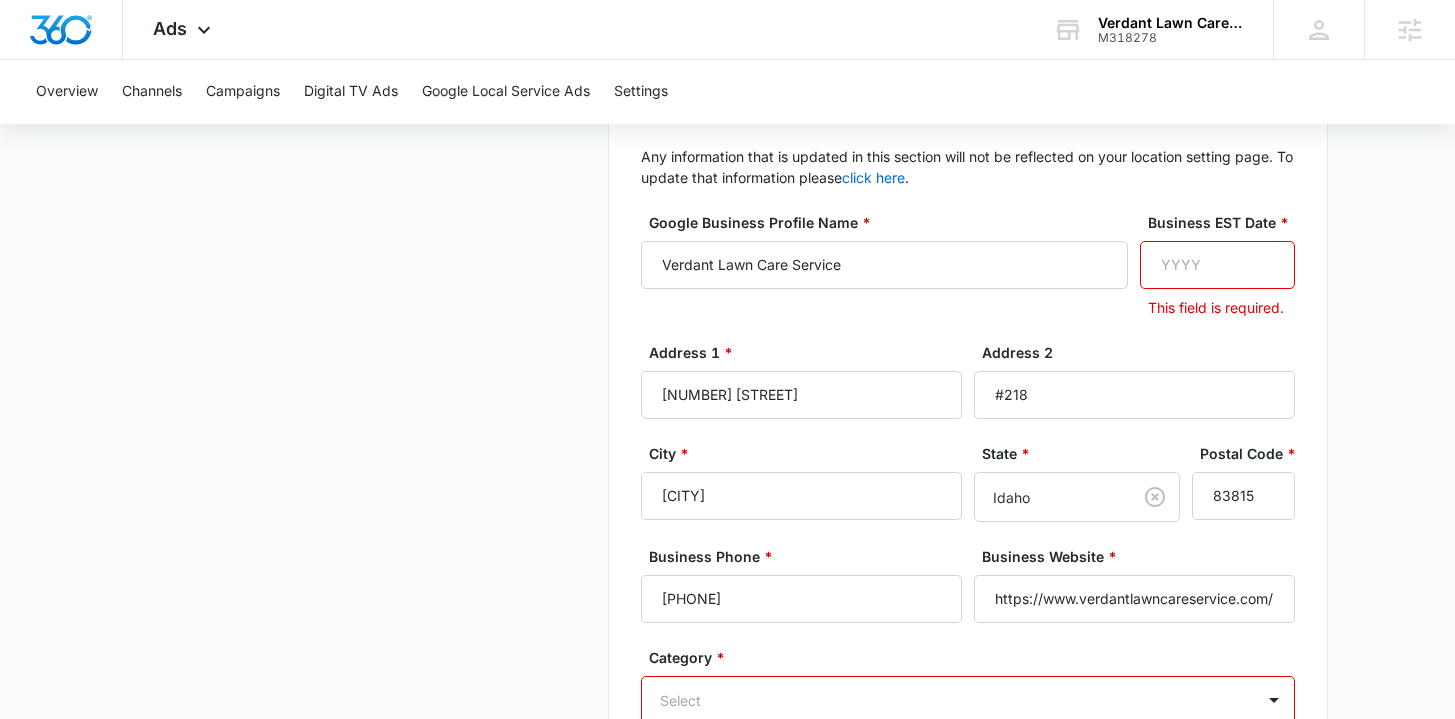 scroll, scrollTop: 381, scrollLeft: 0, axis: vertical 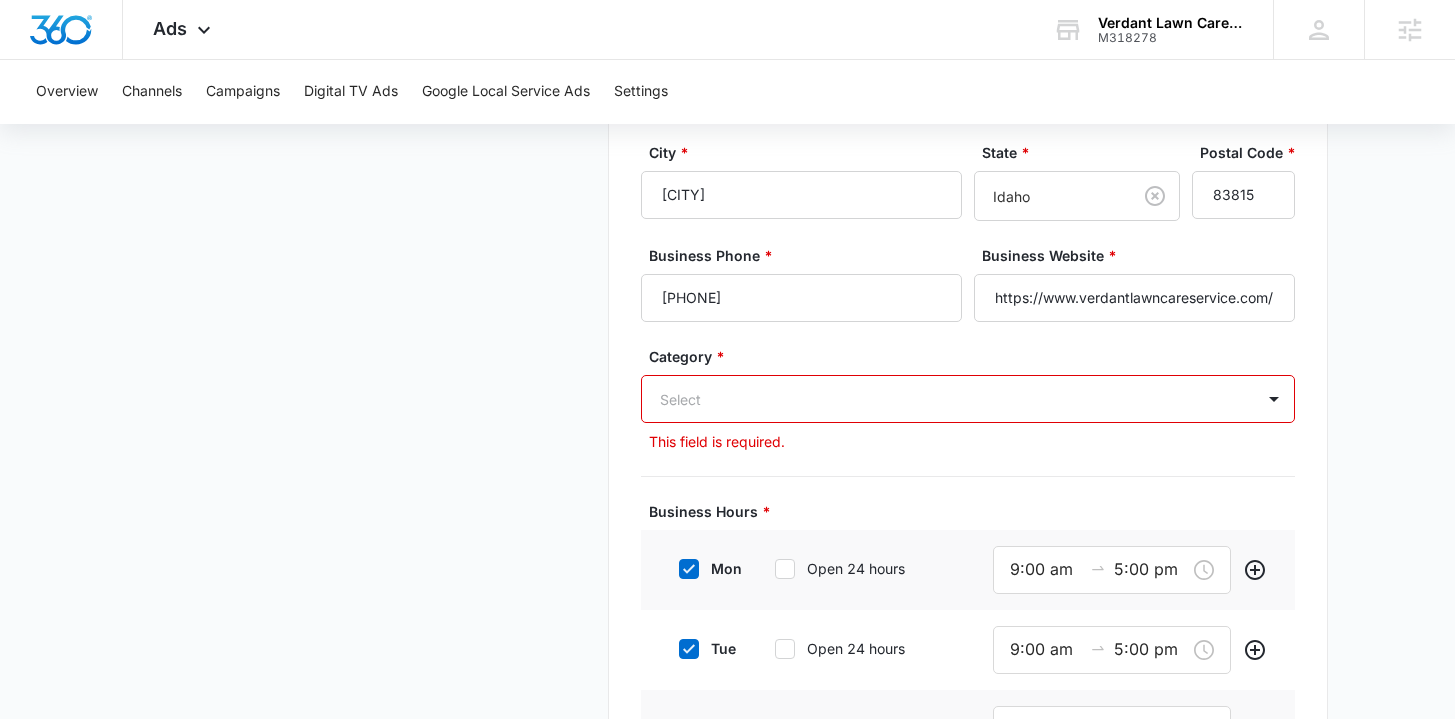 click on "Category * Select This field is required." at bounding box center (968, 399) 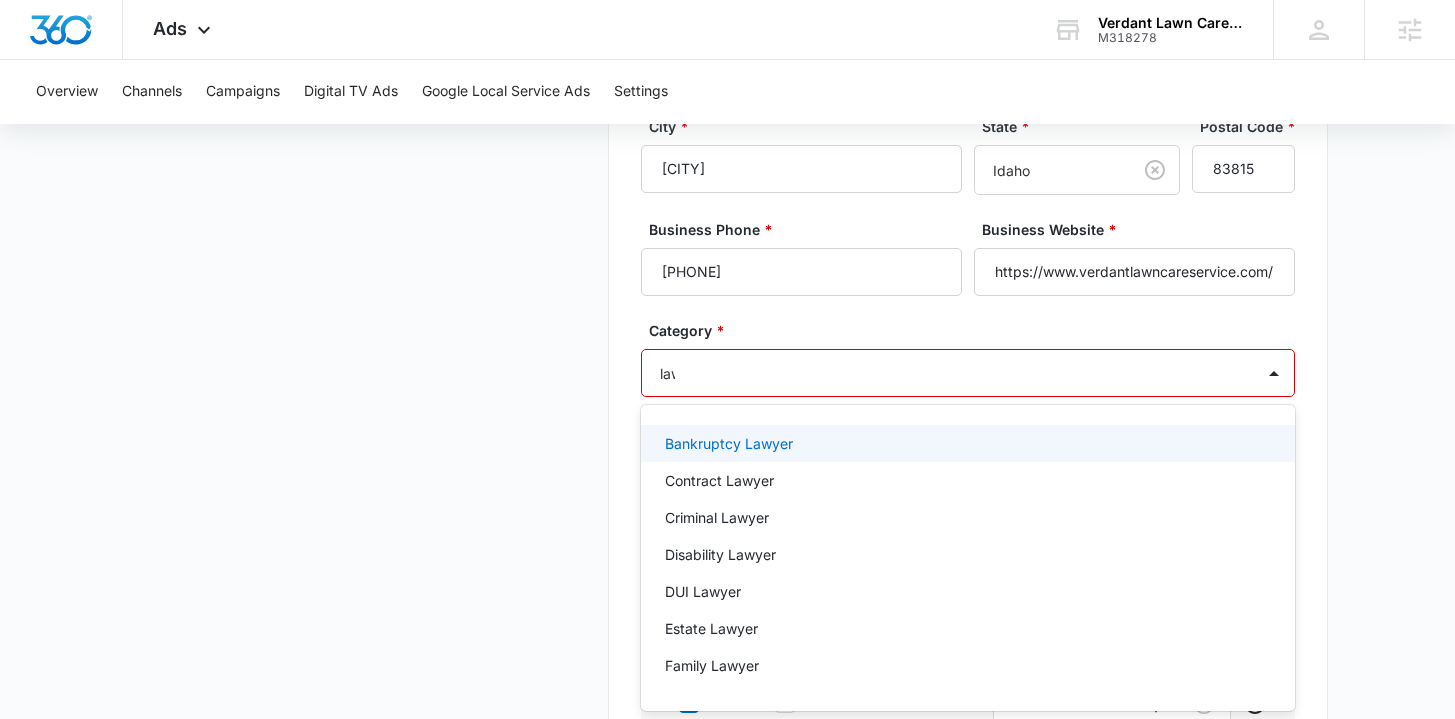 type on "lawn" 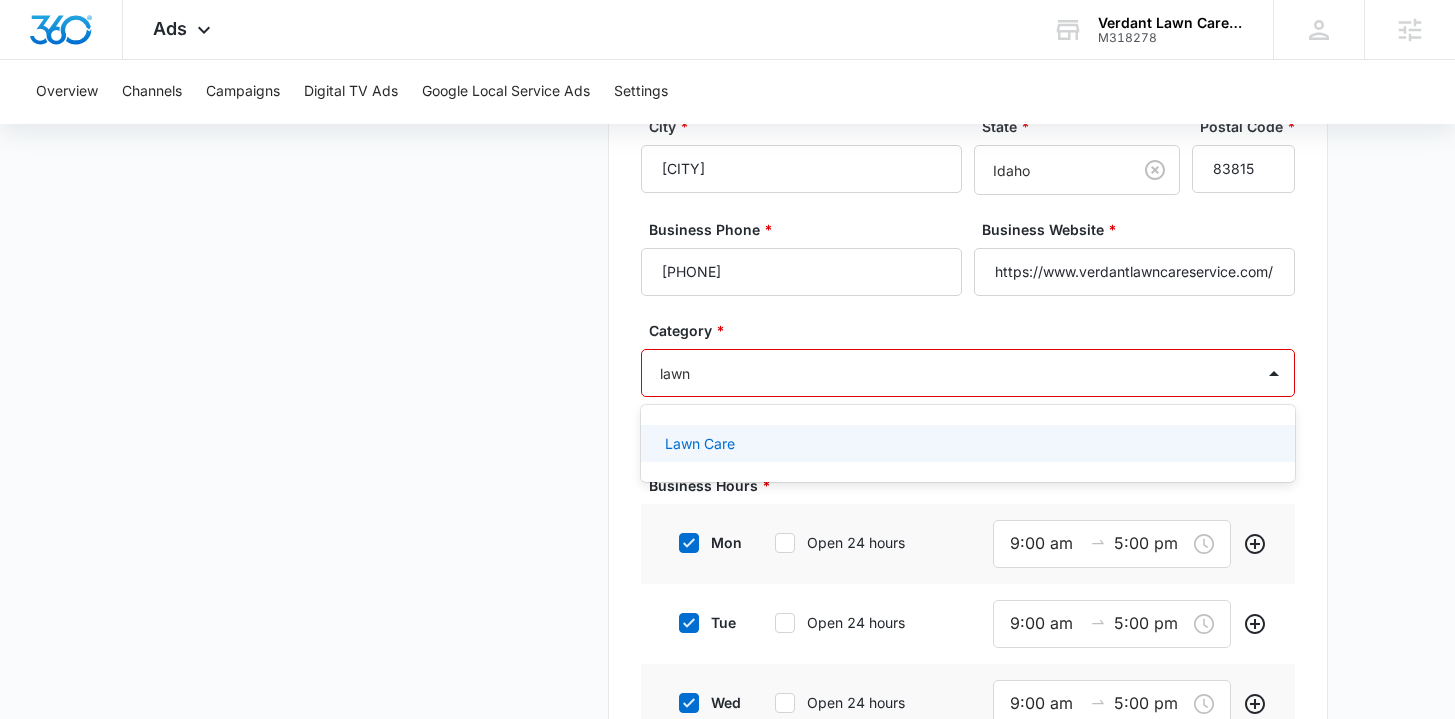 click on "Lawn Care" at bounding box center [700, 443] 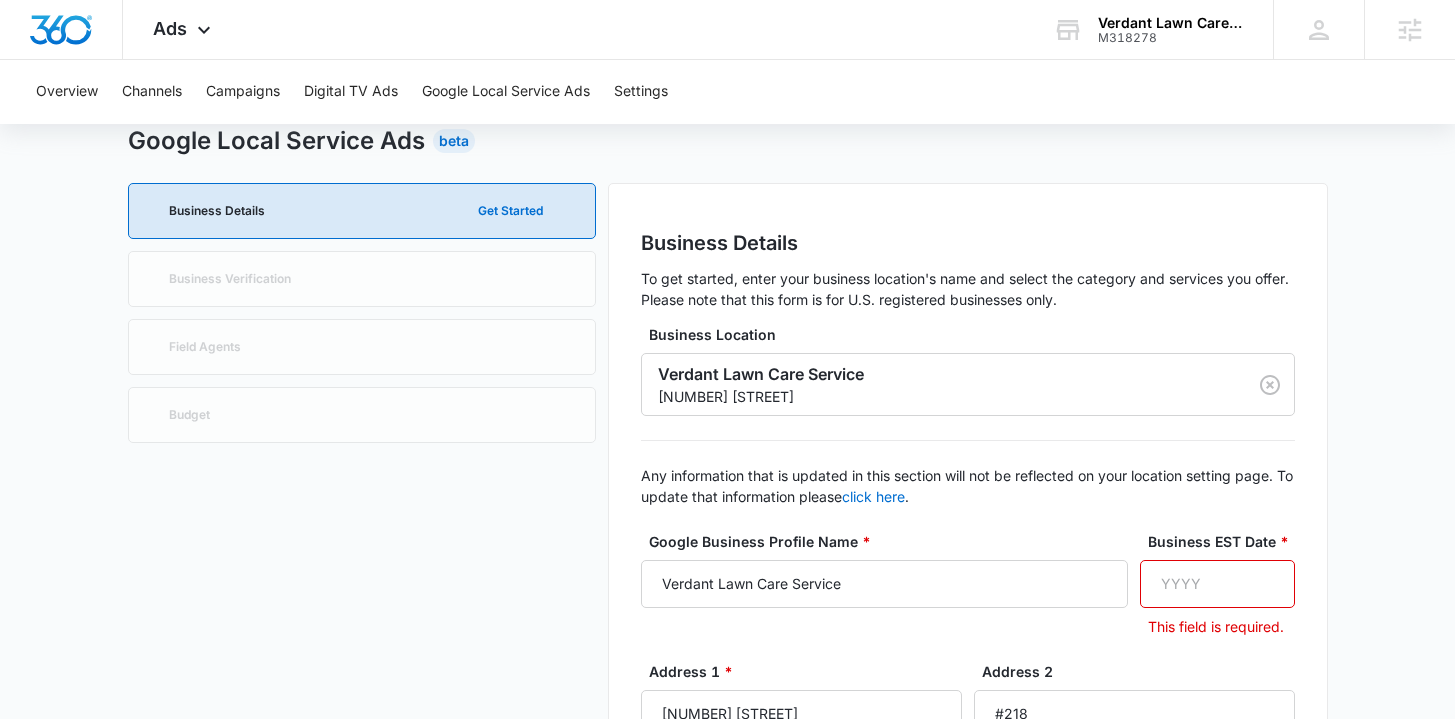 scroll, scrollTop: 0, scrollLeft: 0, axis: both 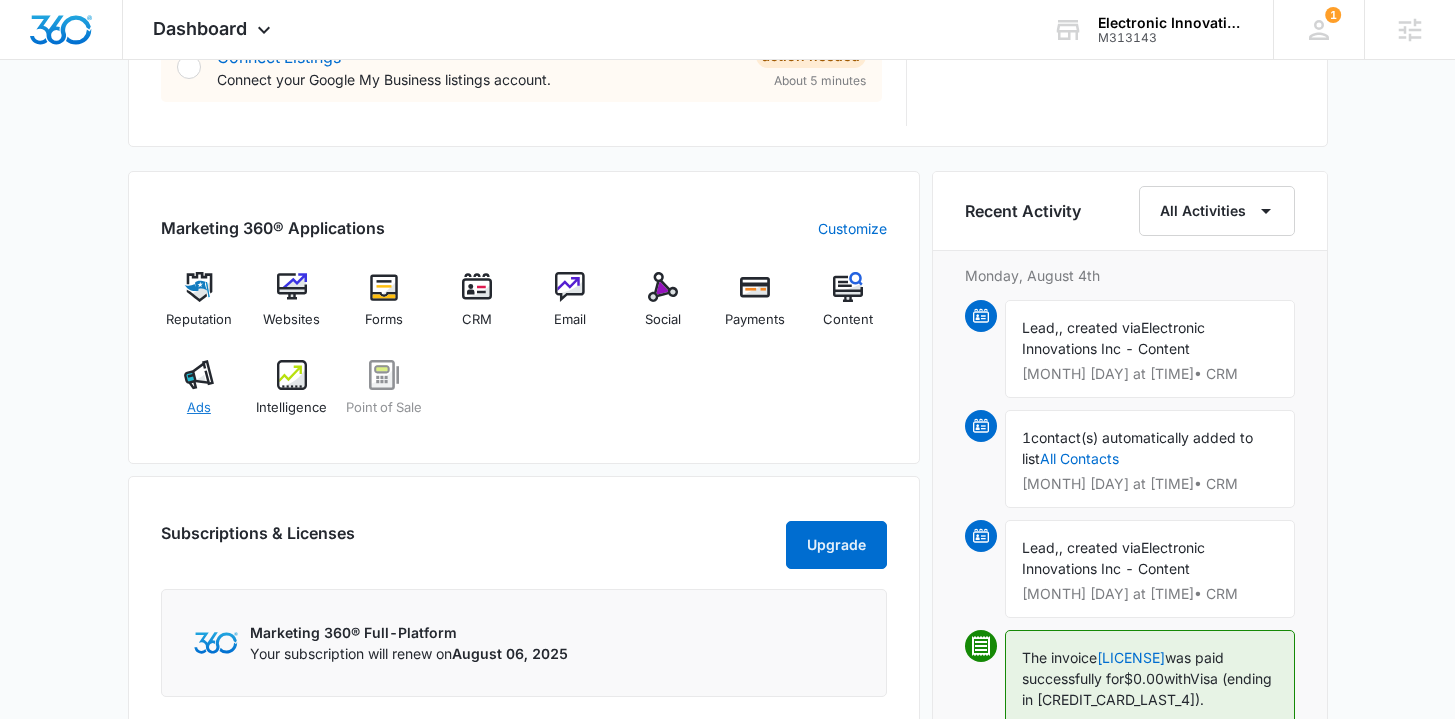 click on "Ads" at bounding box center (199, 408) 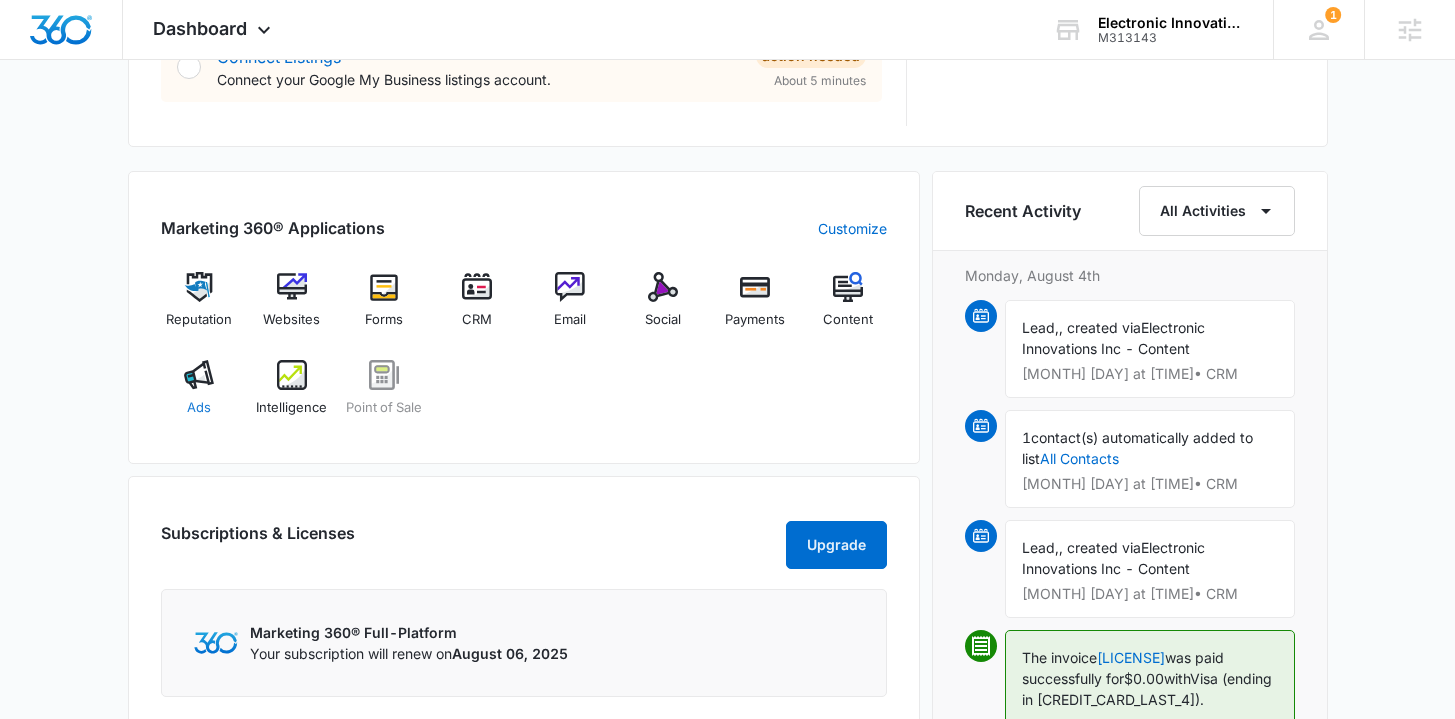 scroll, scrollTop: 0, scrollLeft: 0, axis: both 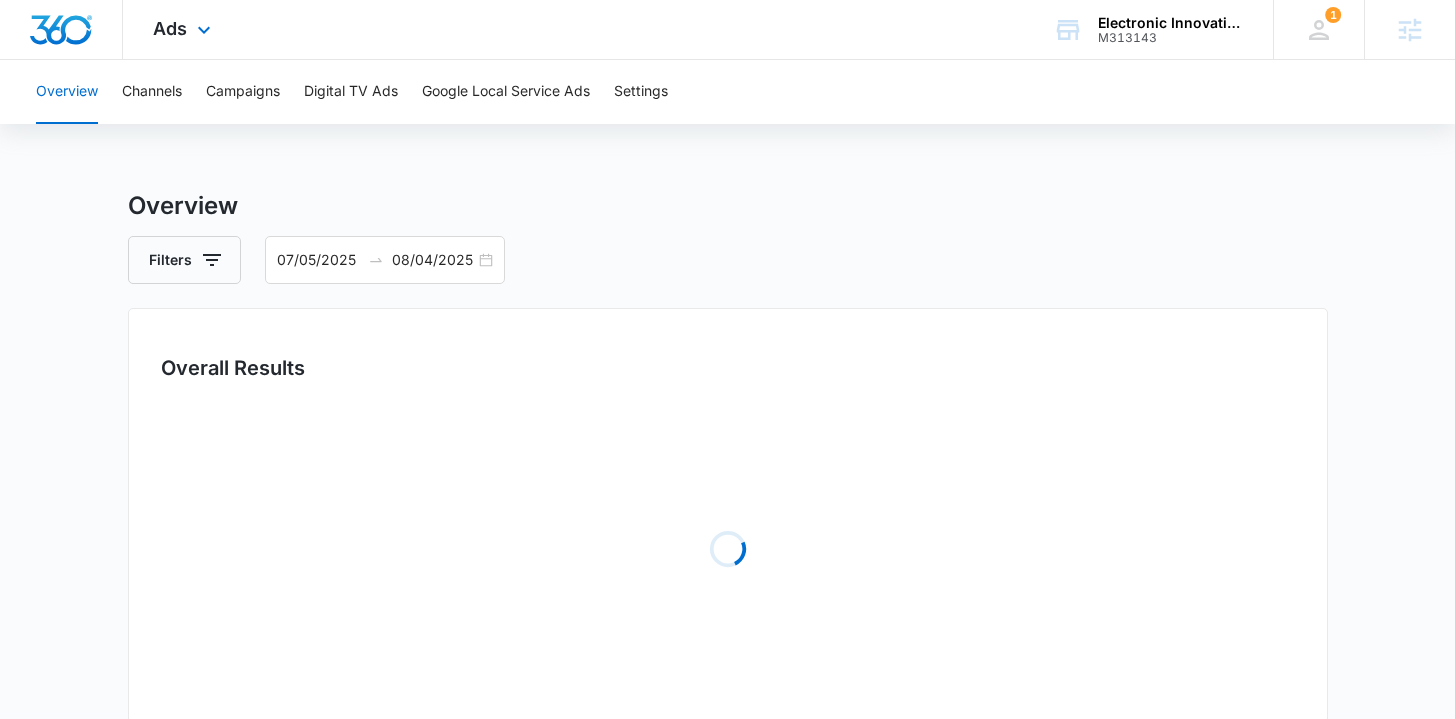 click on "Ads Apps Reputation Websites Forms CRM Email Social Payments POS Content Ads Intelligence Files Brand Settings Electronic Innovations Inc M313143 Your Accounts View All 1 TB Travis Buchanan travis.buchanan@madwire.com My Profile 1 Notifications Support Logout Terms & Conditions   •   Privacy Policy Agencies" at bounding box center [727, 30] 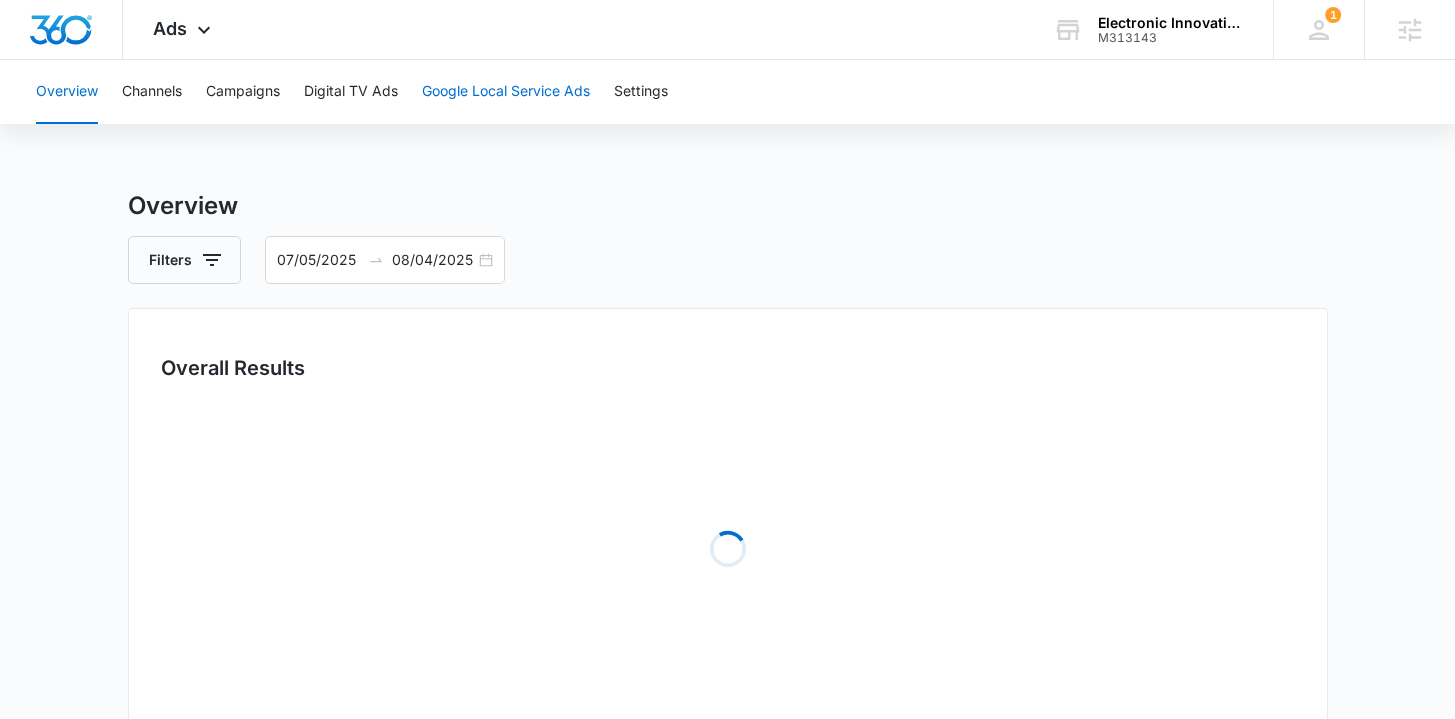 click on "Google Local Service Ads" at bounding box center [506, 92] 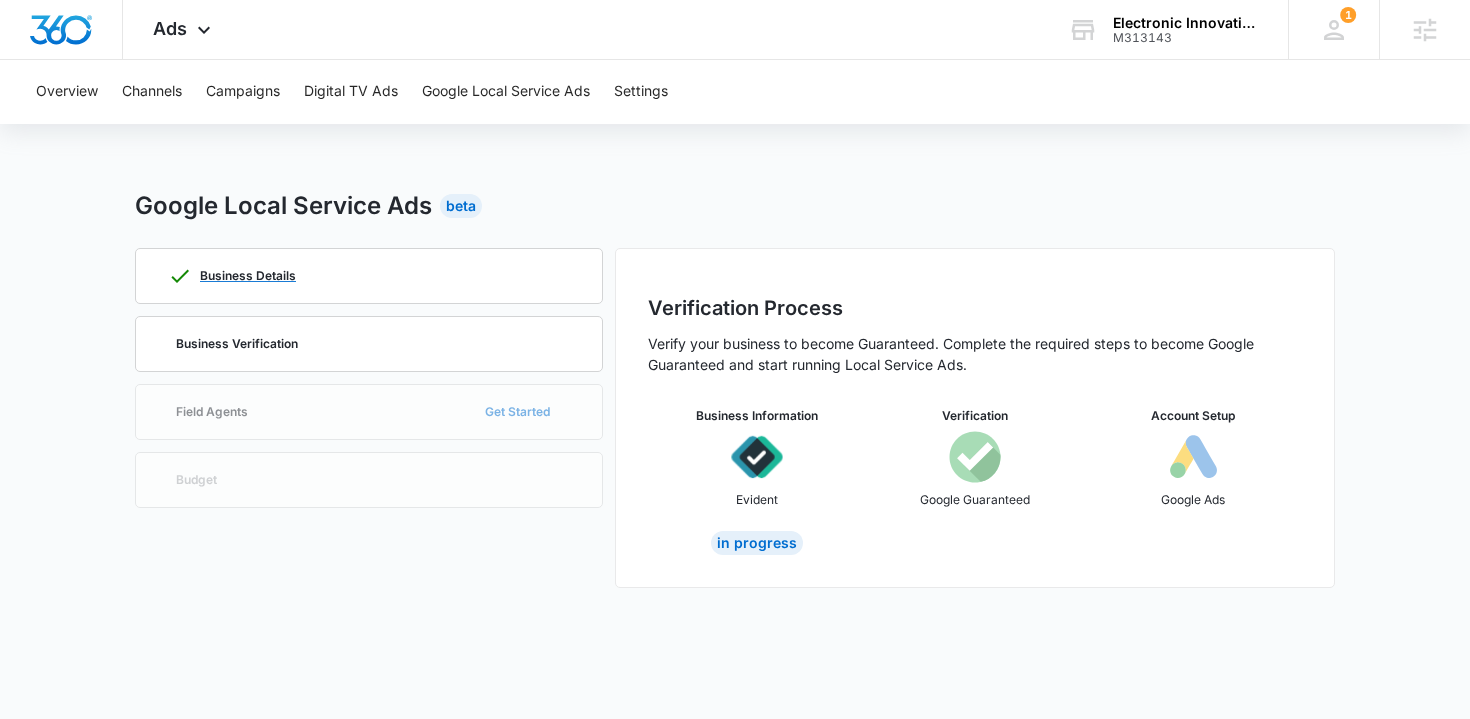 click on "Business Details" at bounding box center (369, 276) 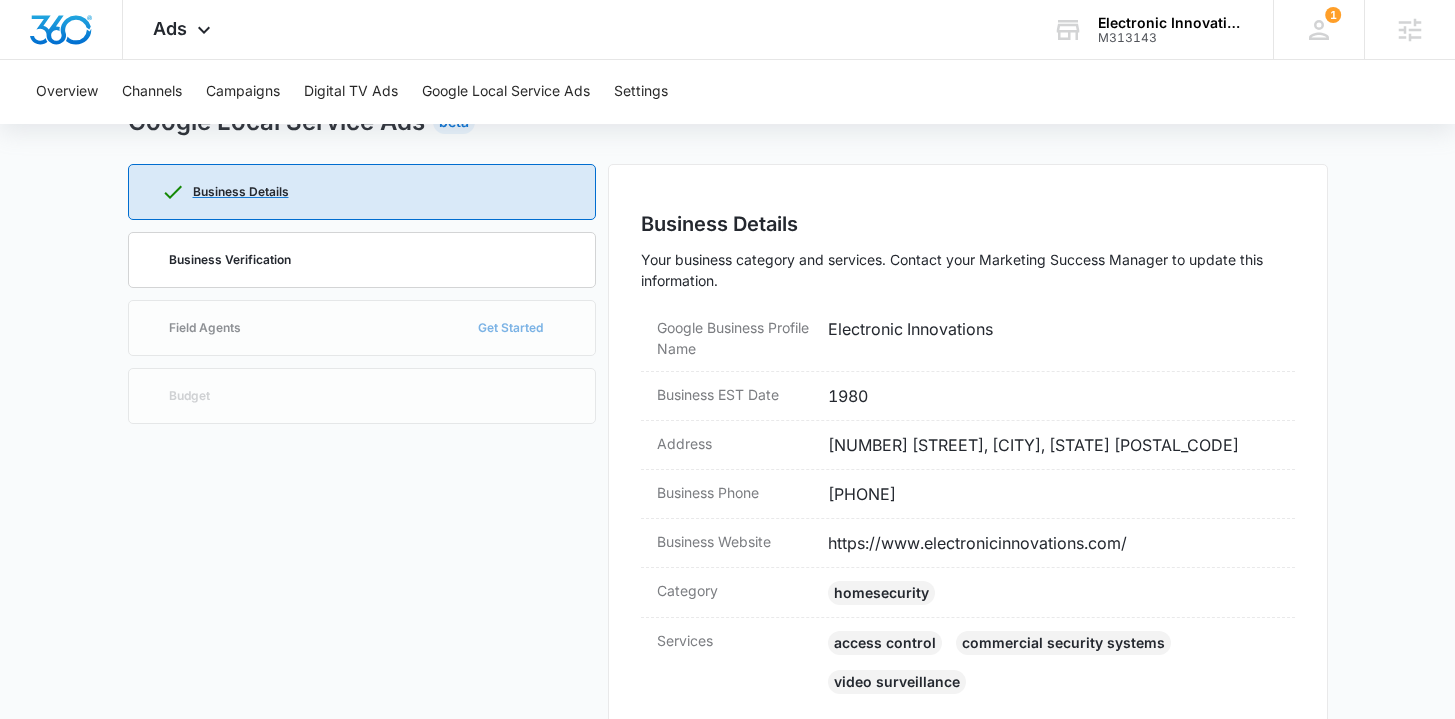 scroll, scrollTop: 0, scrollLeft: 0, axis: both 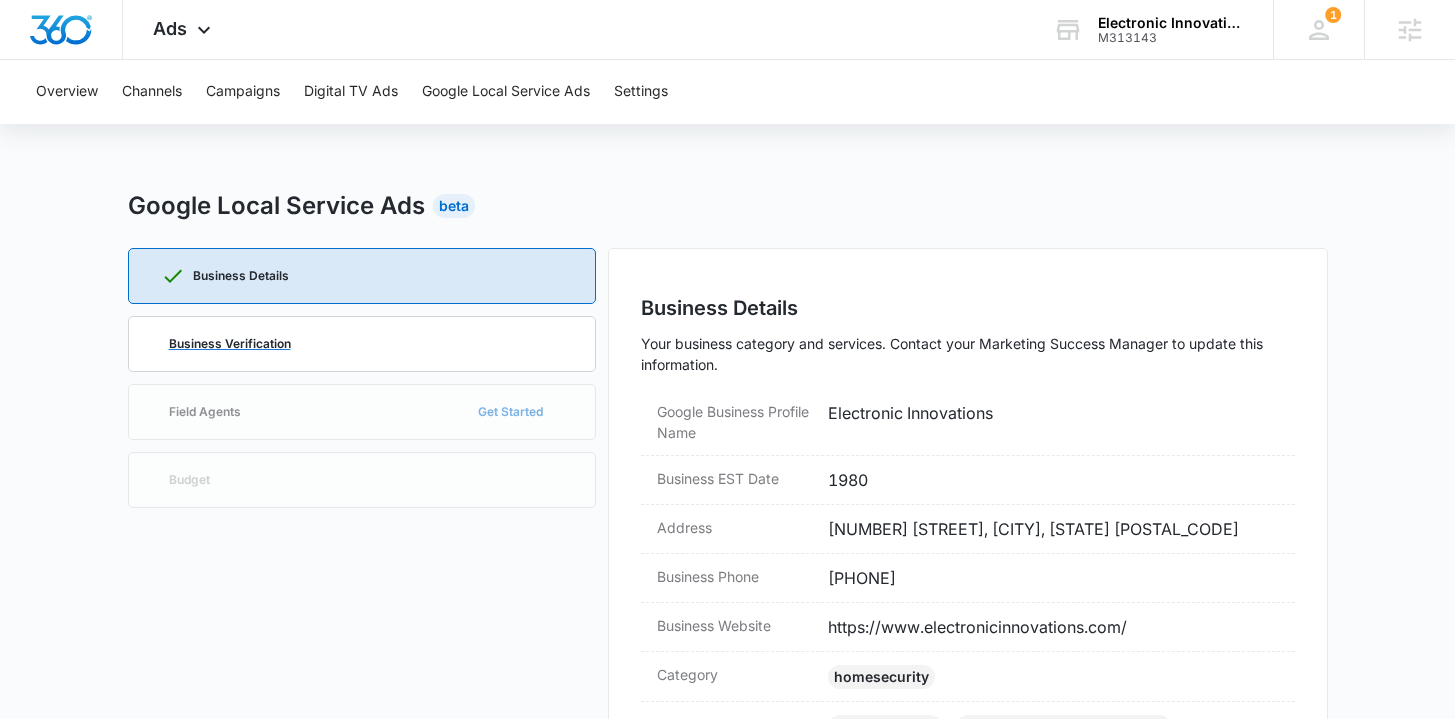 click on "Business Verification" at bounding box center (362, 344) 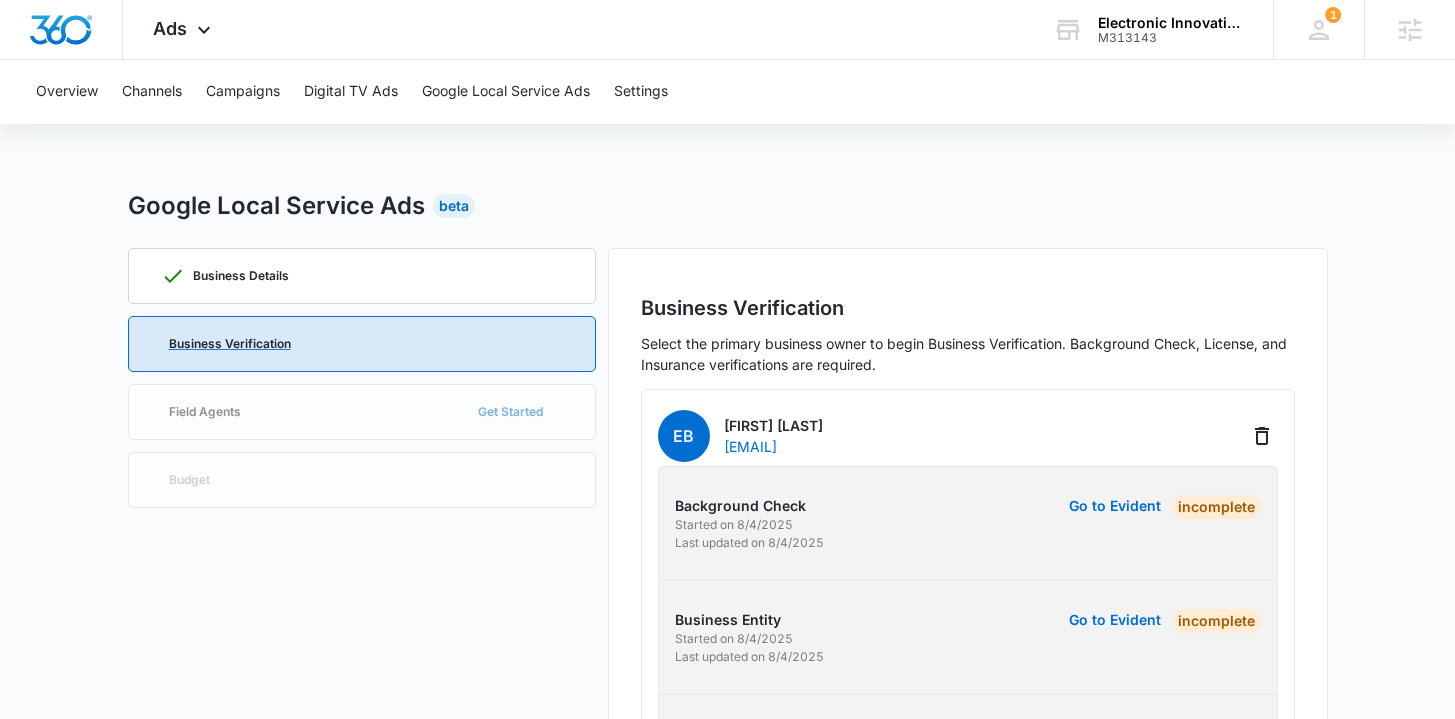 scroll, scrollTop: 271, scrollLeft: 0, axis: vertical 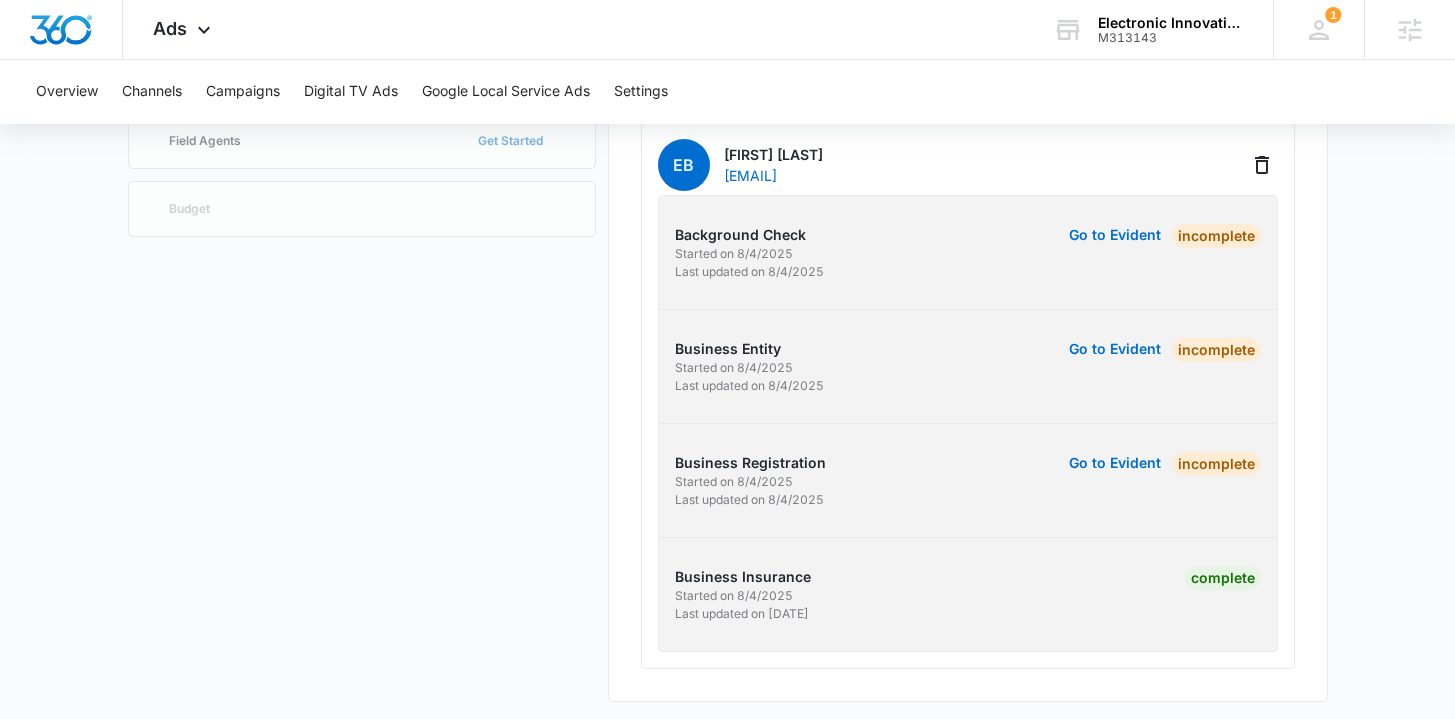 drag, startPoint x: 1165, startPoint y: 585, endPoint x: 1288, endPoint y: 583, distance: 123.01626 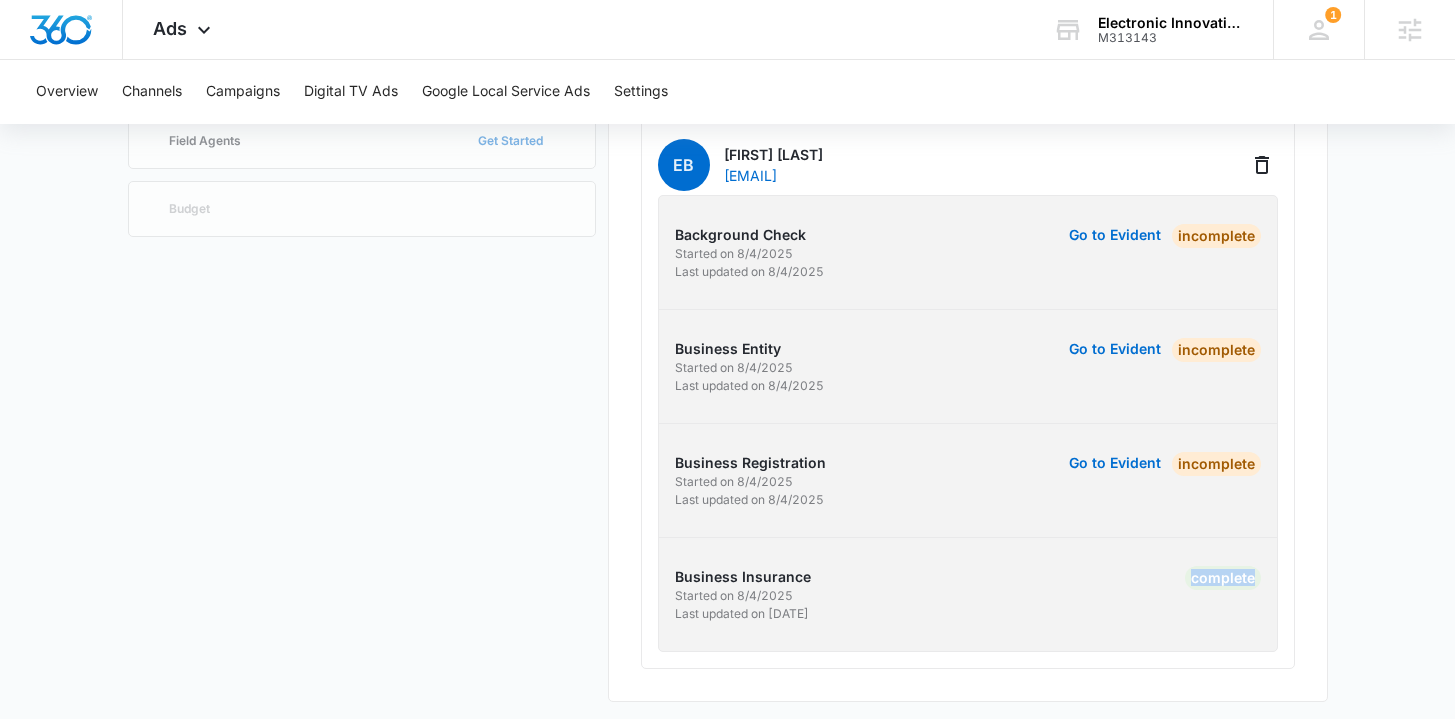 drag, startPoint x: 1260, startPoint y: 577, endPoint x: 1132, endPoint y: 578, distance: 128.0039 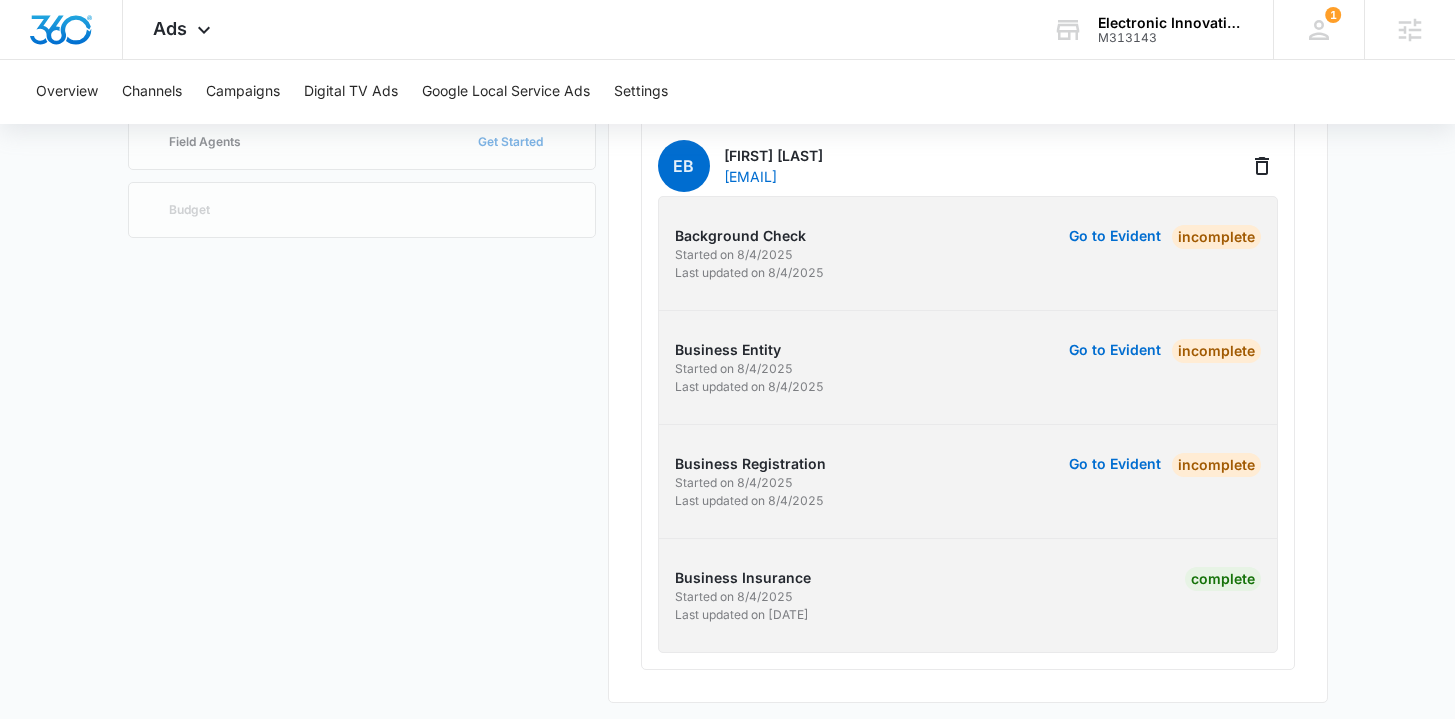 scroll, scrollTop: 245, scrollLeft: 0, axis: vertical 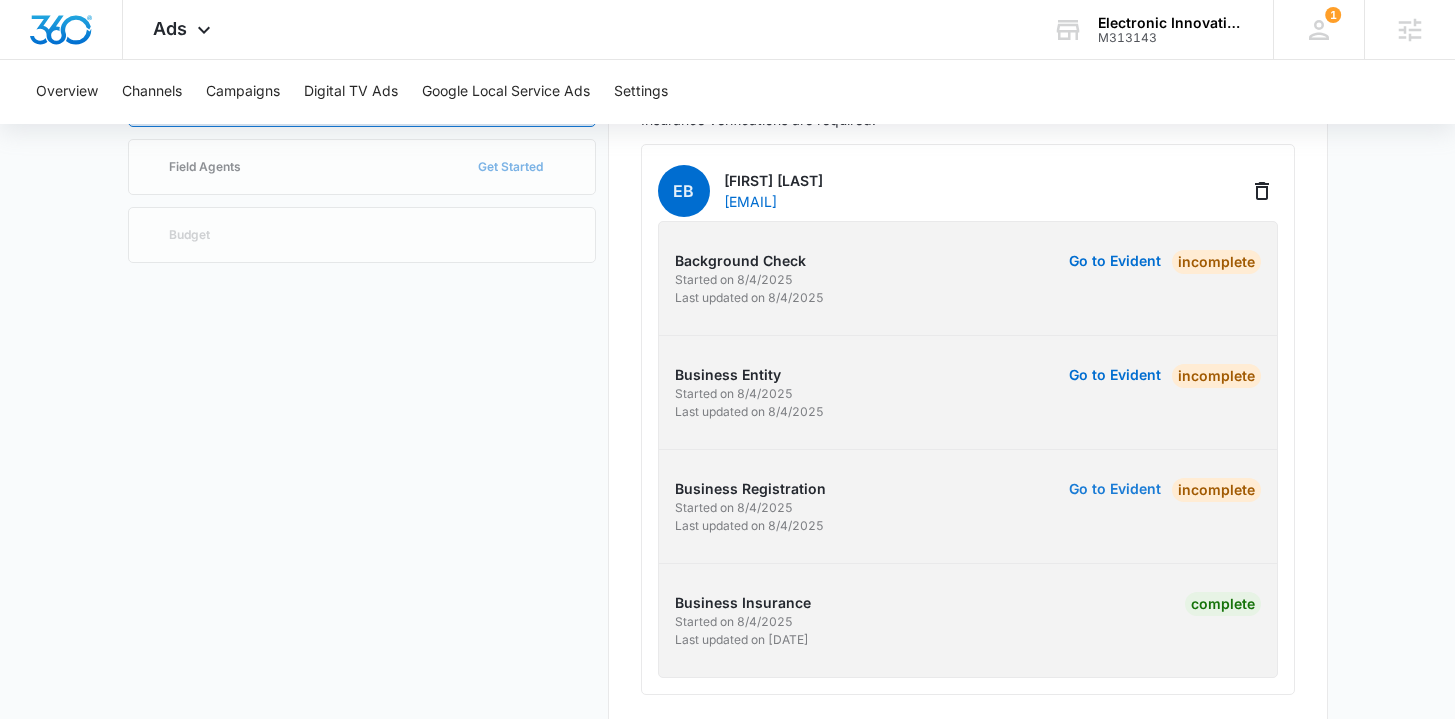 click on "Go to Evident" at bounding box center (1115, 489) 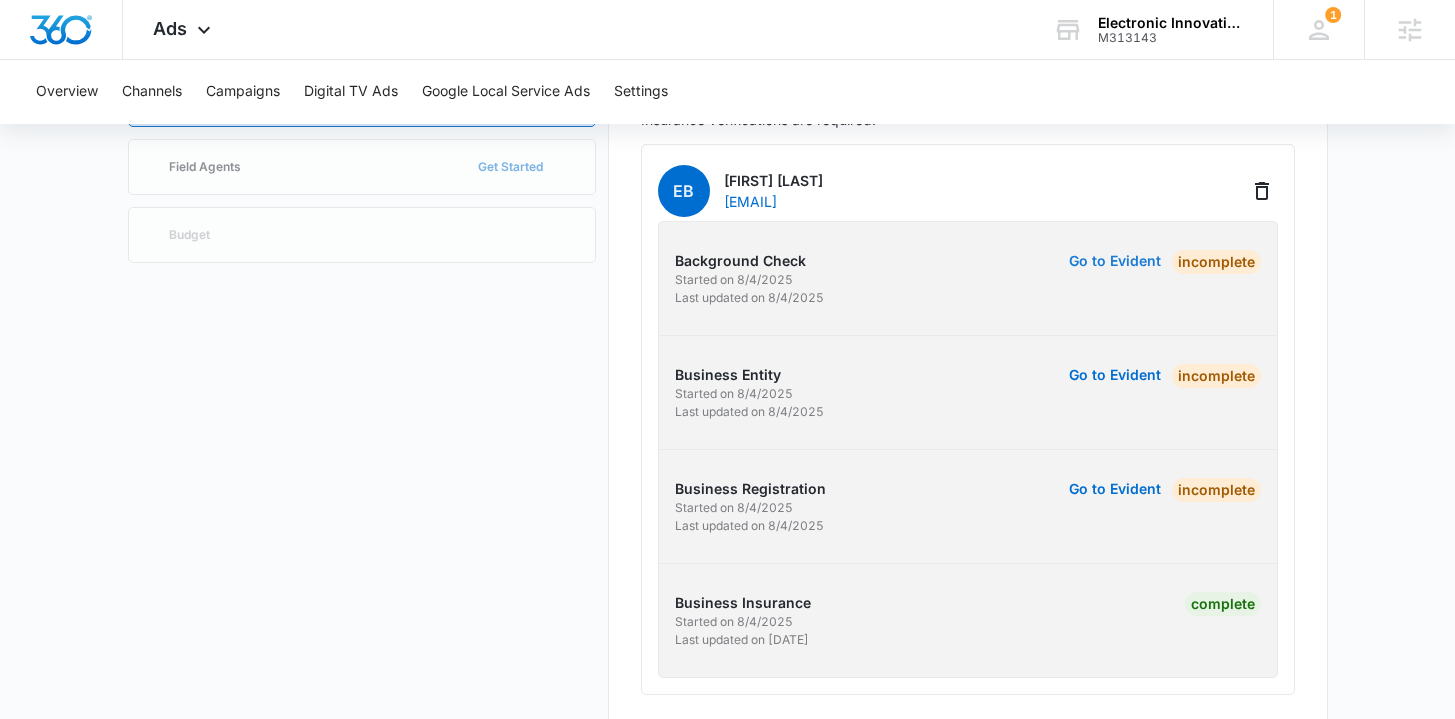 click on "Go to Evident" at bounding box center (1115, 261) 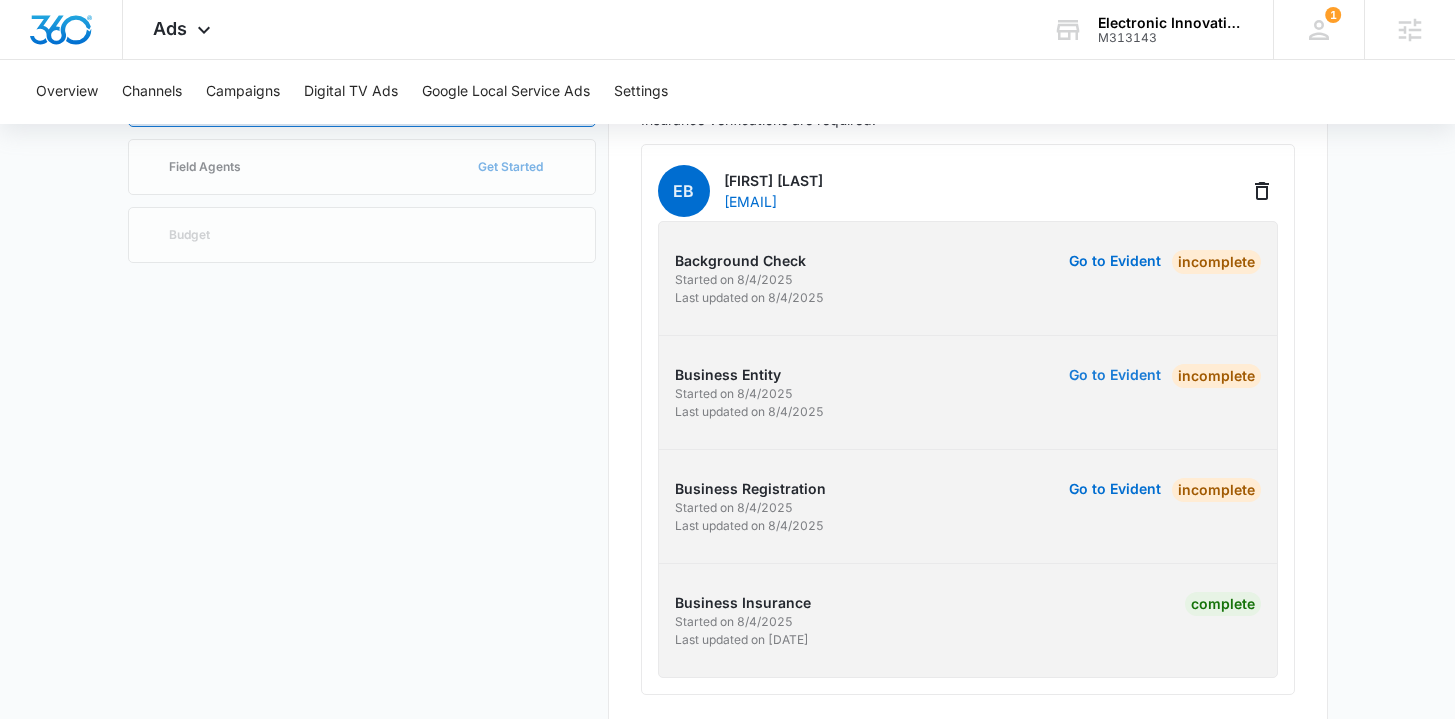 click on "Go to Evident" at bounding box center (1115, 375) 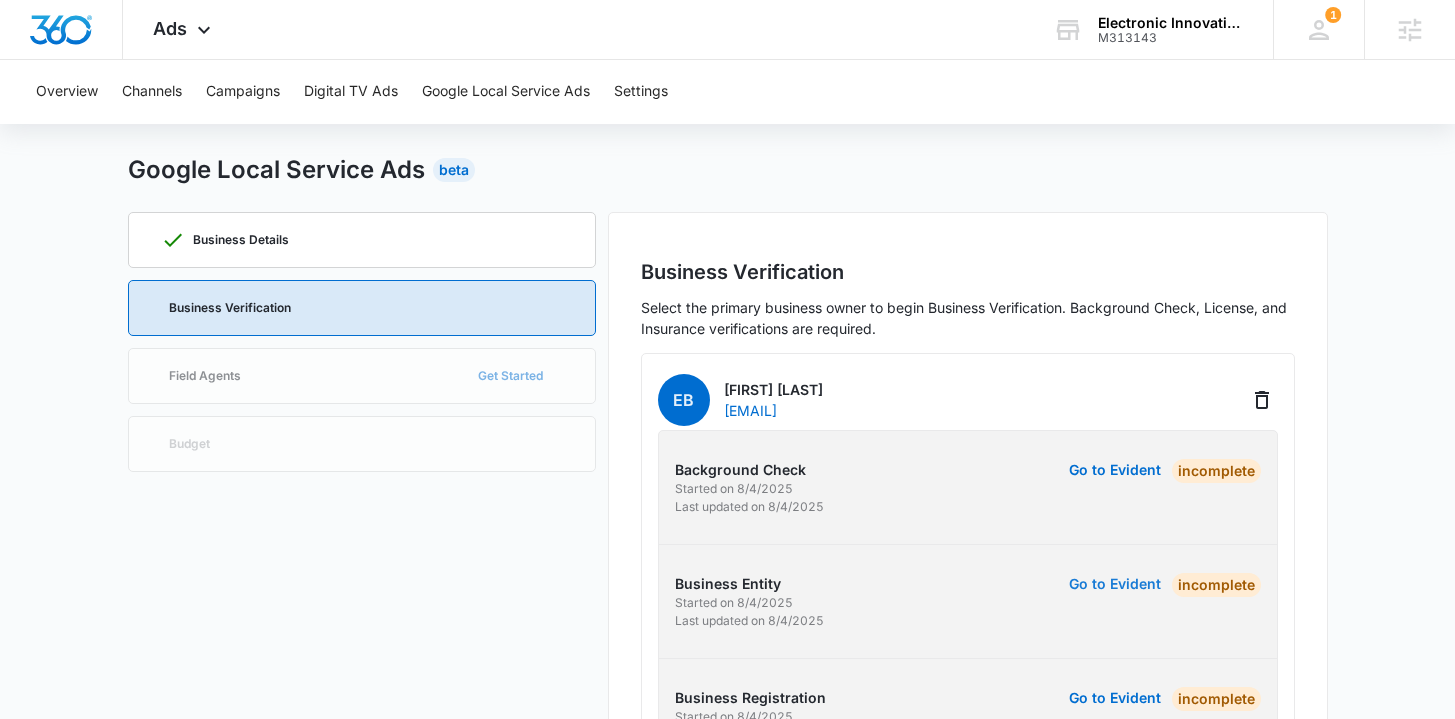 scroll, scrollTop: 0, scrollLeft: 0, axis: both 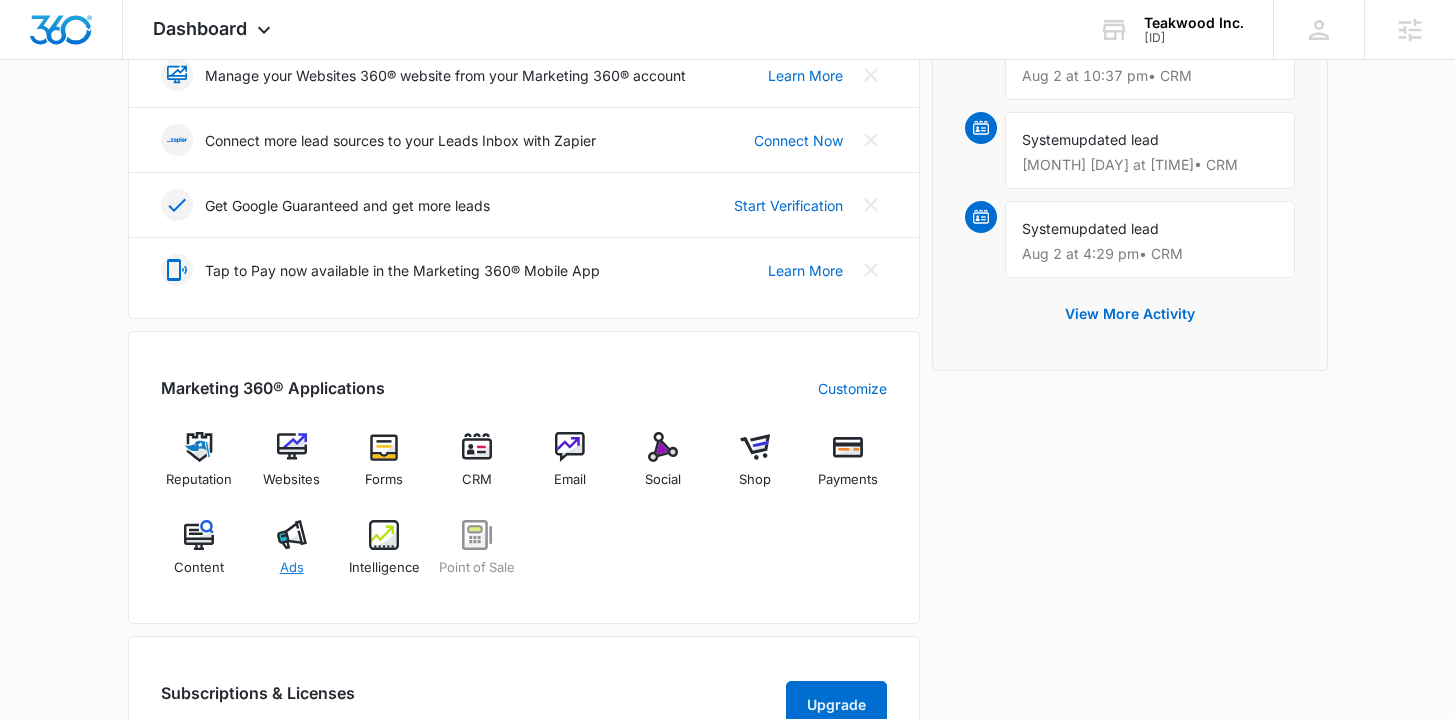 click on "Ads" at bounding box center [292, 568] 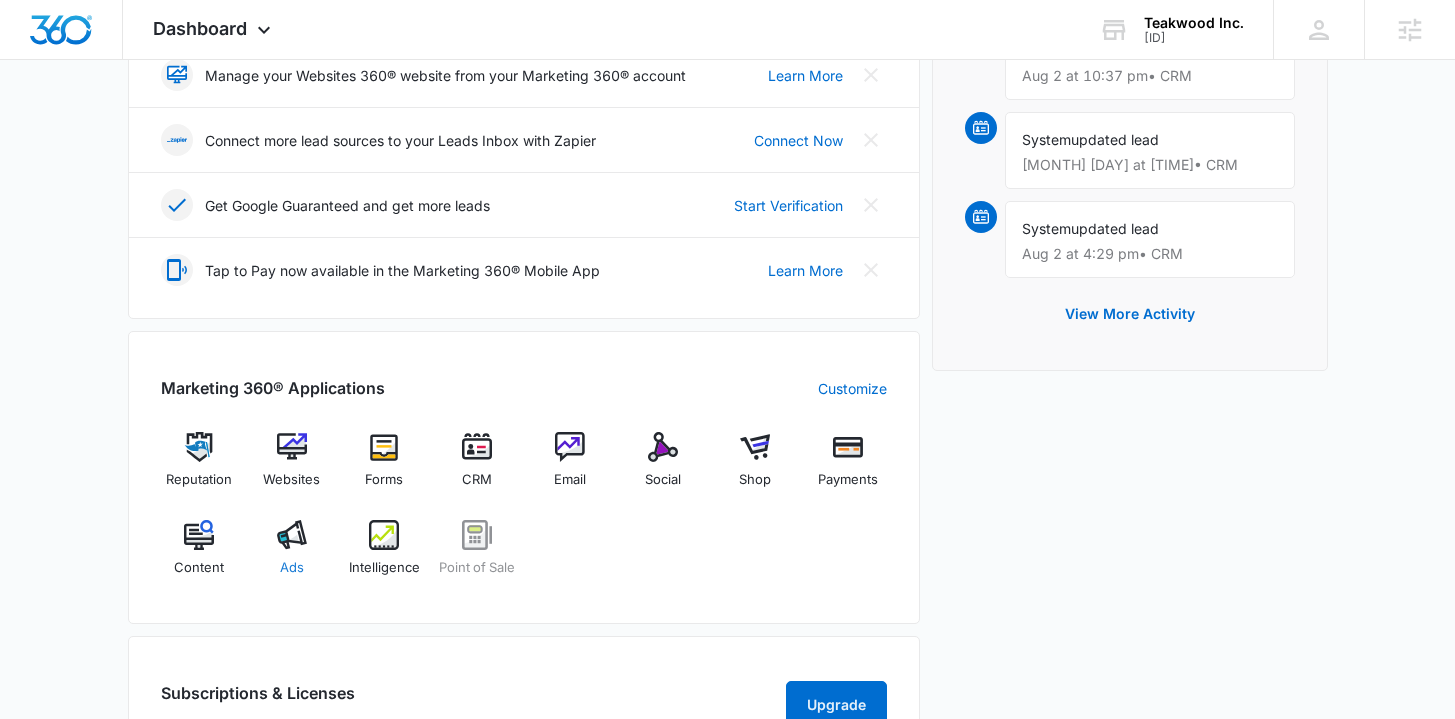 scroll, scrollTop: 0, scrollLeft: 0, axis: both 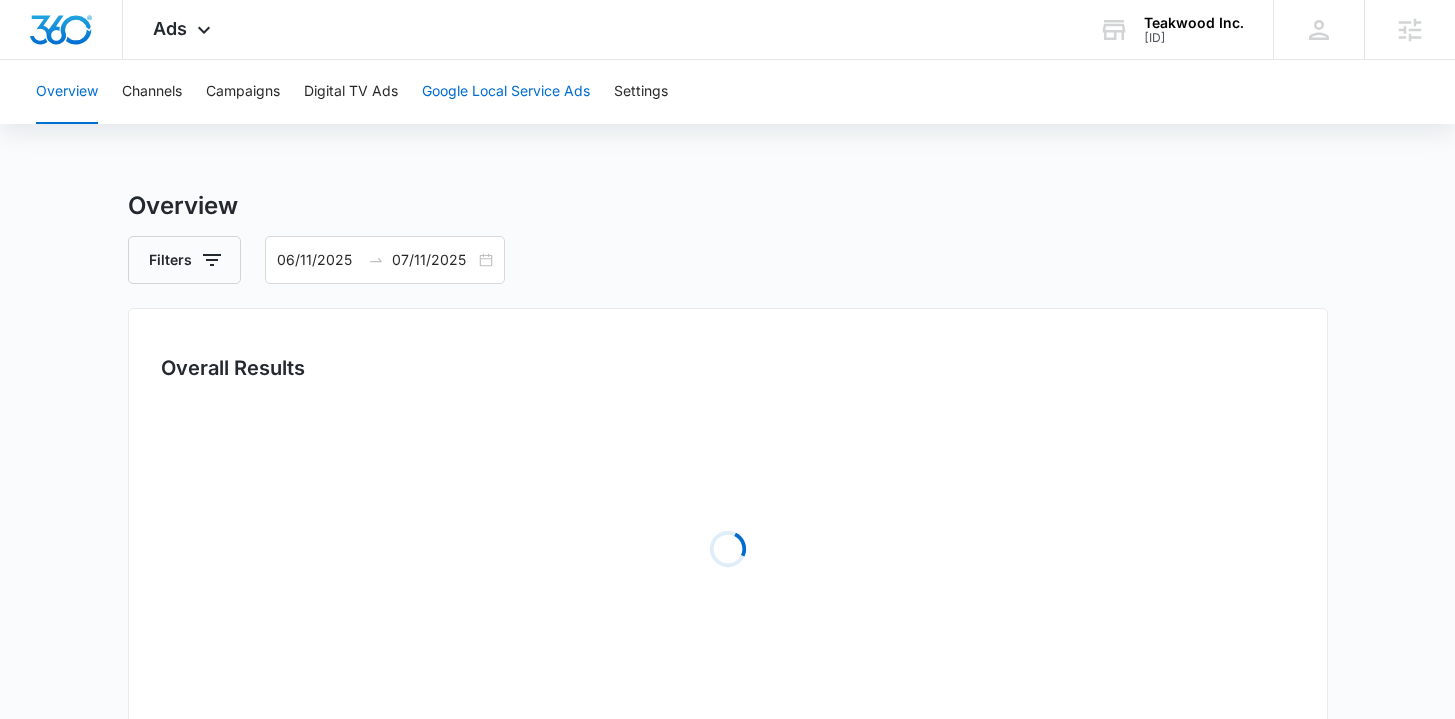 click on "Google Local Service Ads" at bounding box center [506, 92] 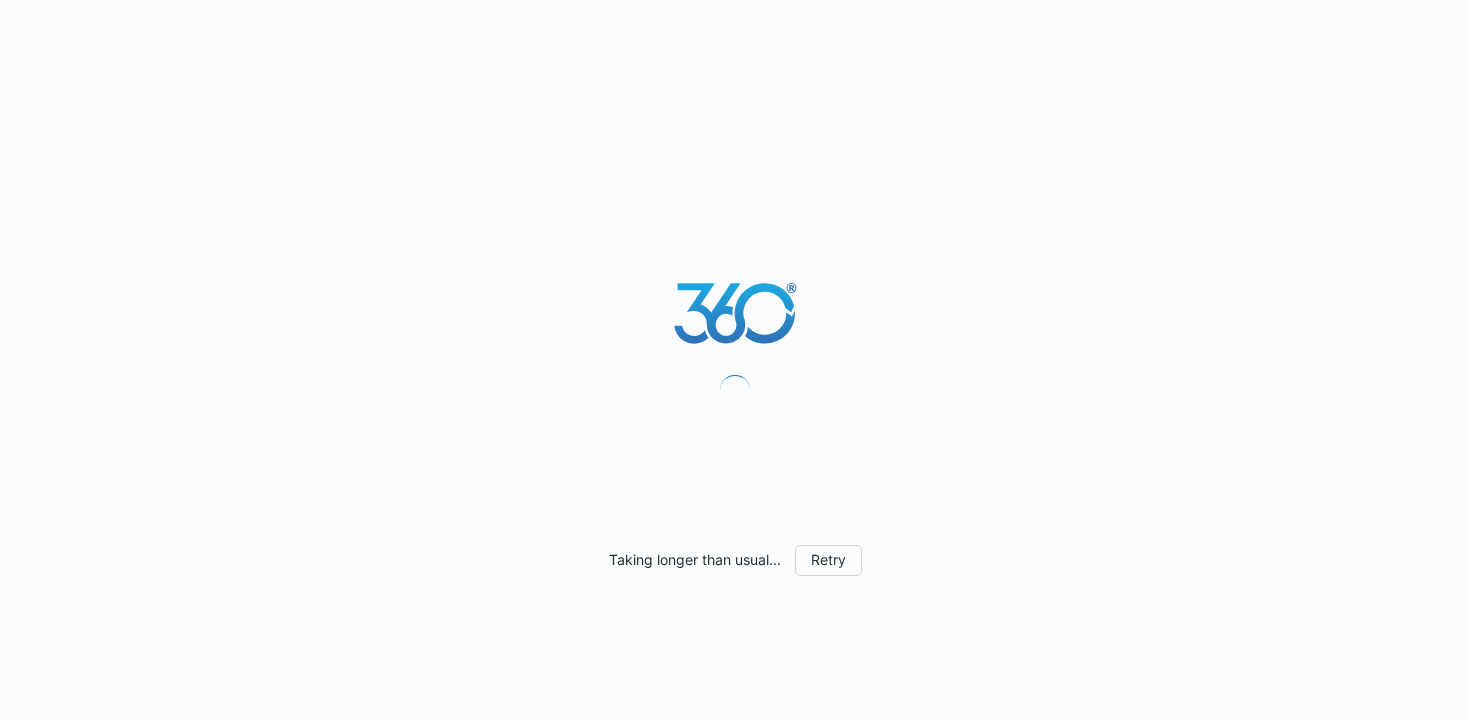 scroll, scrollTop: 0, scrollLeft: 0, axis: both 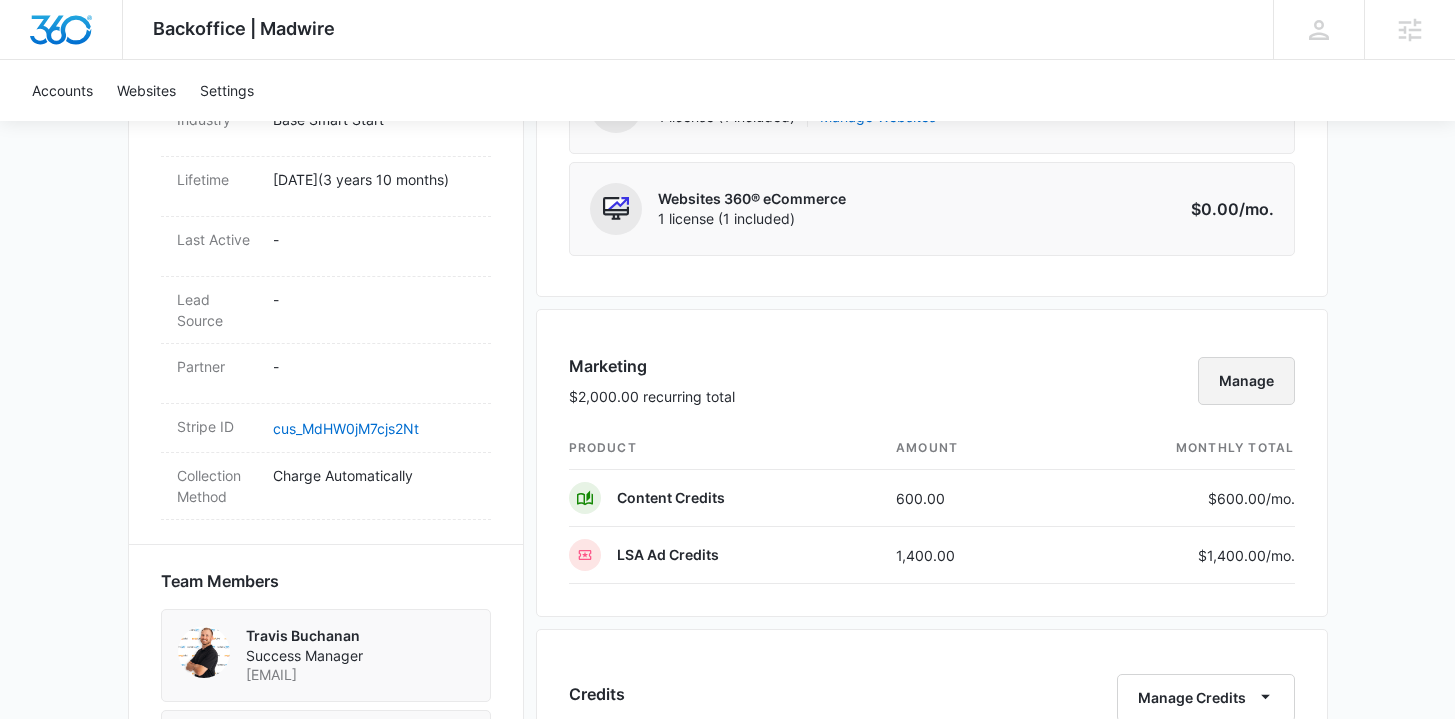 click on "Manage" at bounding box center (1246, 381) 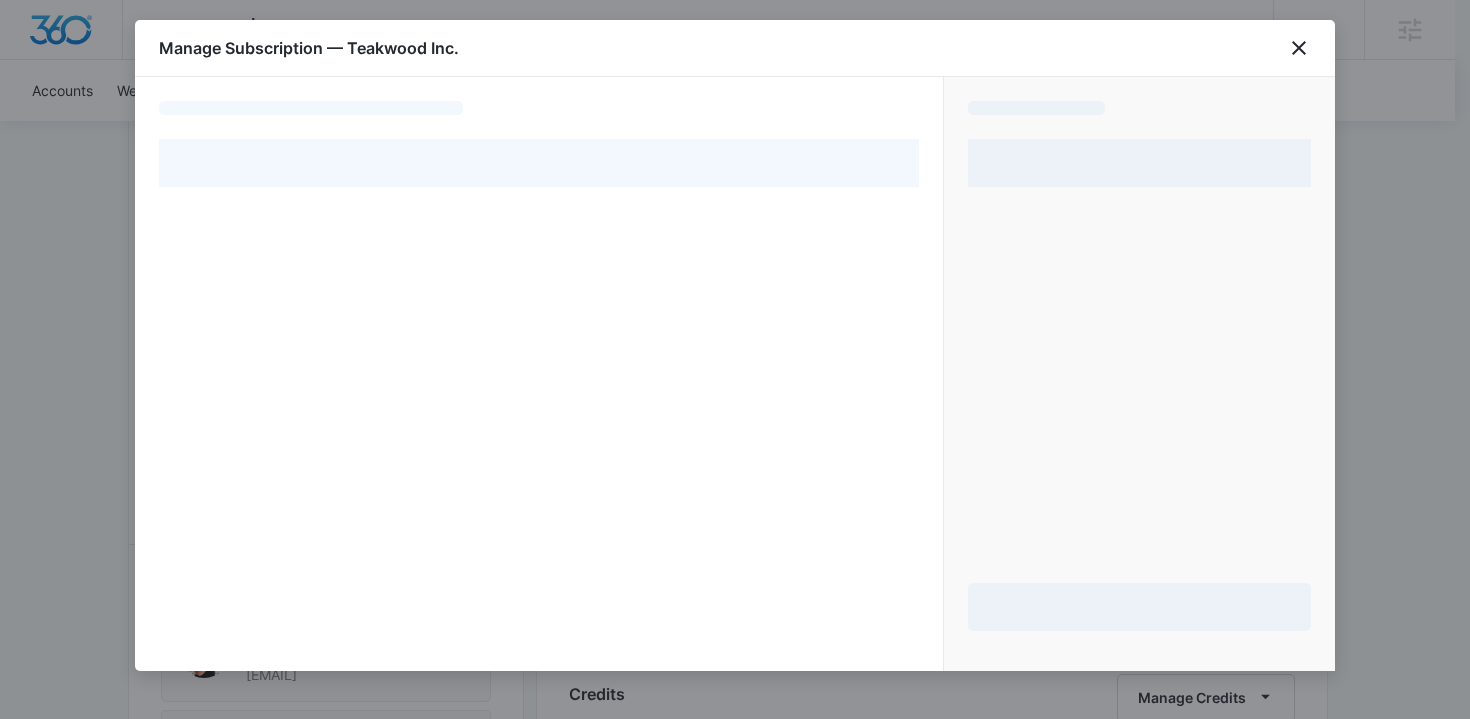 select on "pm_1Mqg2TA4n8RTgNjUUzRcwMOW" 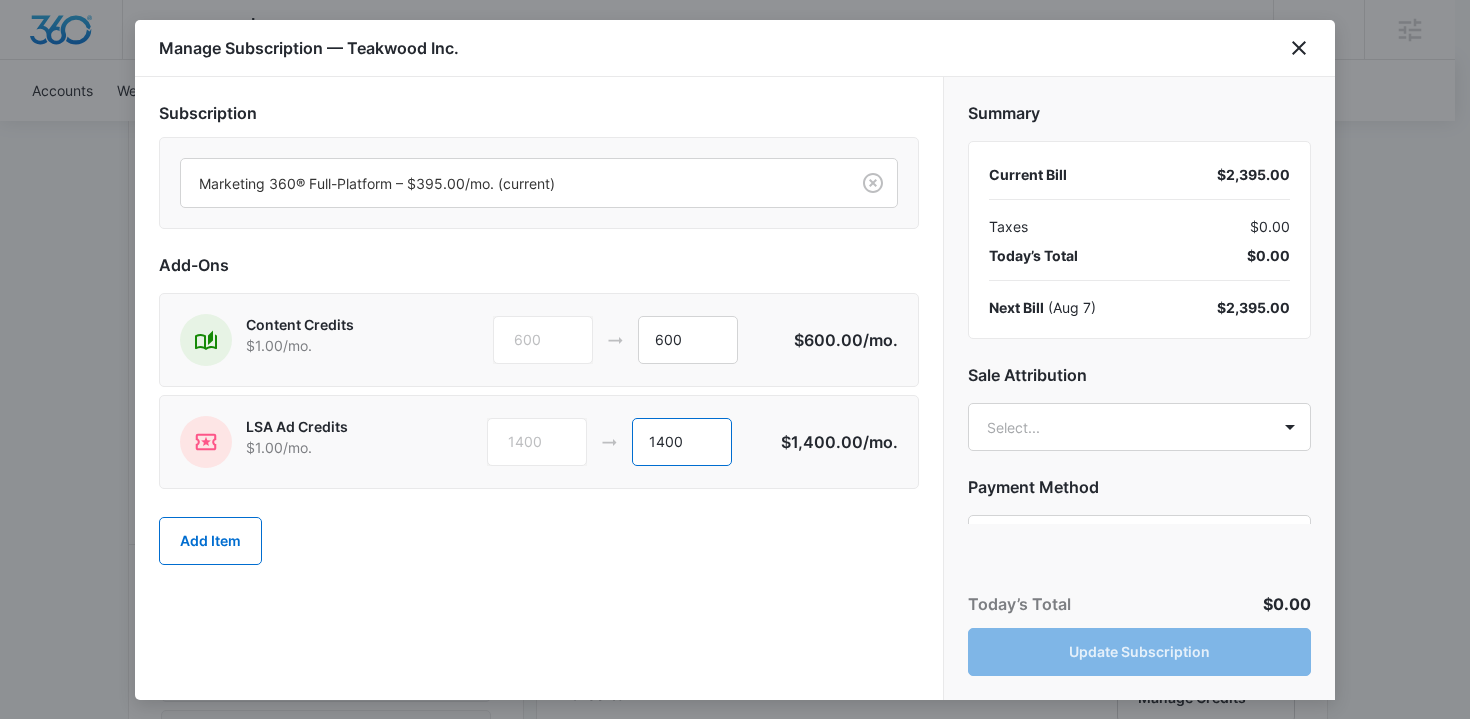 drag, startPoint x: 692, startPoint y: 440, endPoint x: 581, endPoint y: 445, distance: 111.11256 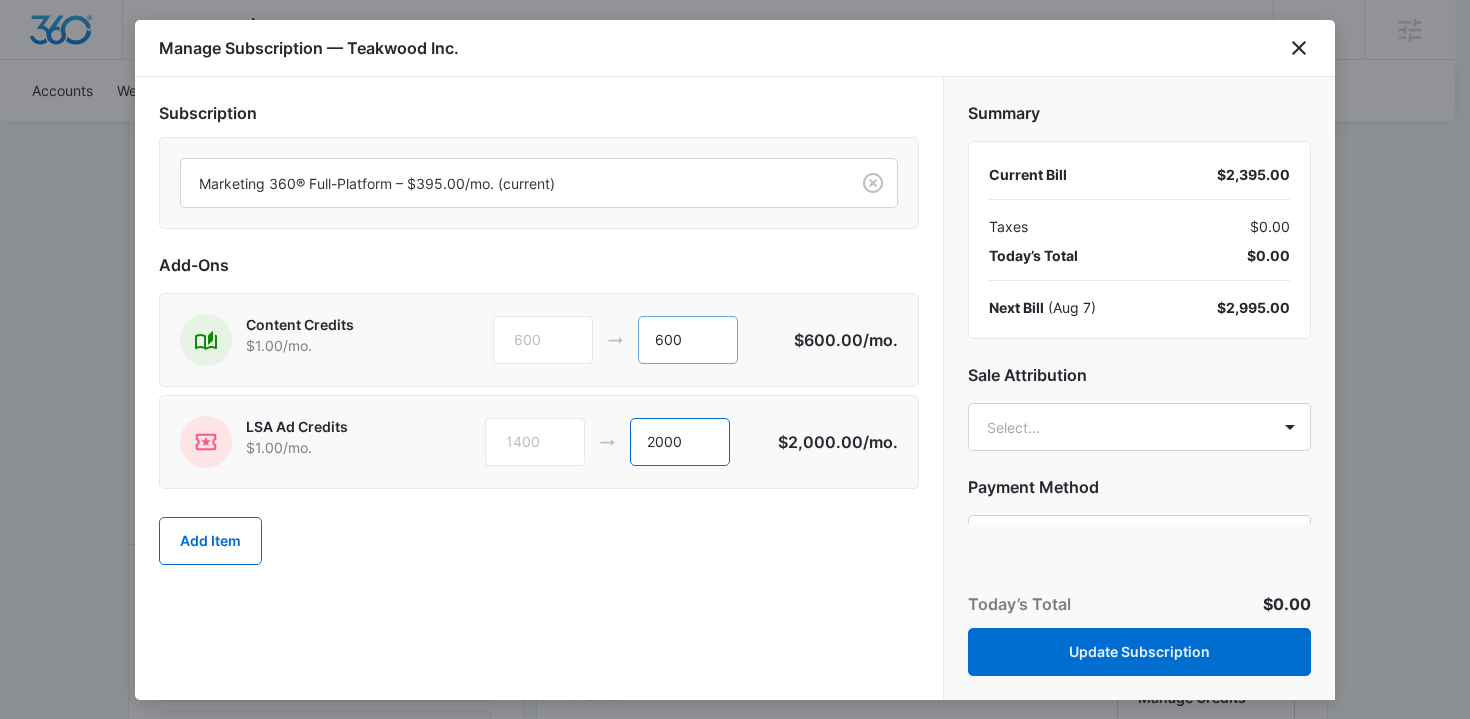 type on "2000" 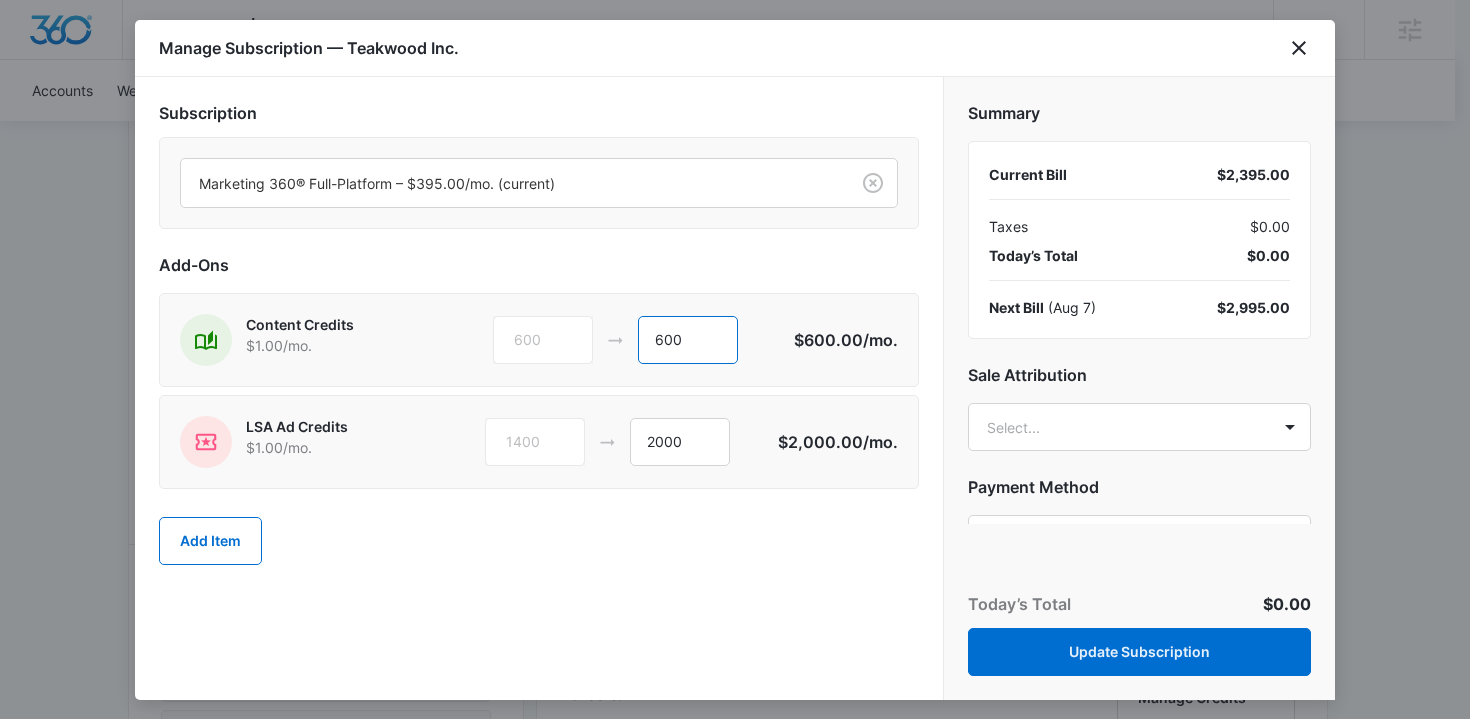 drag, startPoint x: 693, startPoint y: 351, endPoint x: 570, endPoint y: 341, distance: 123.40584 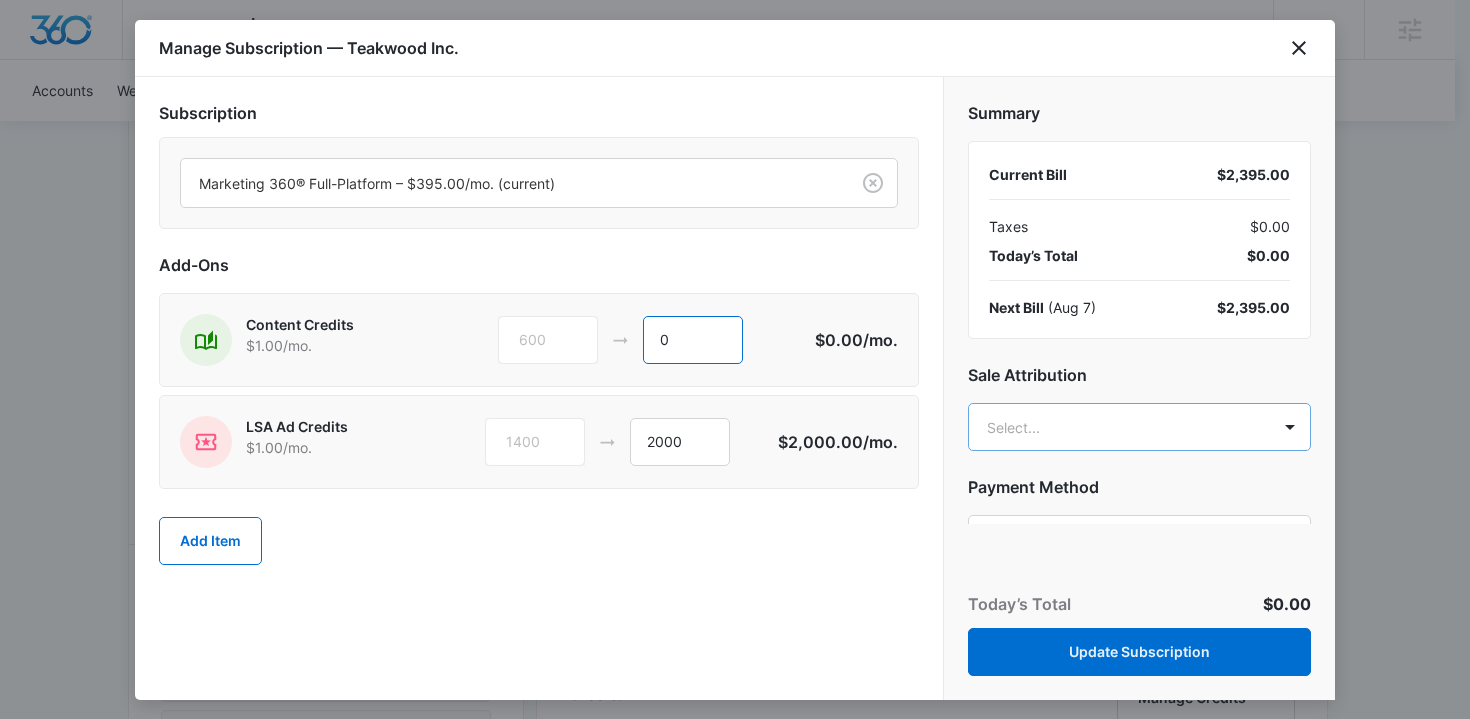 type on "0" 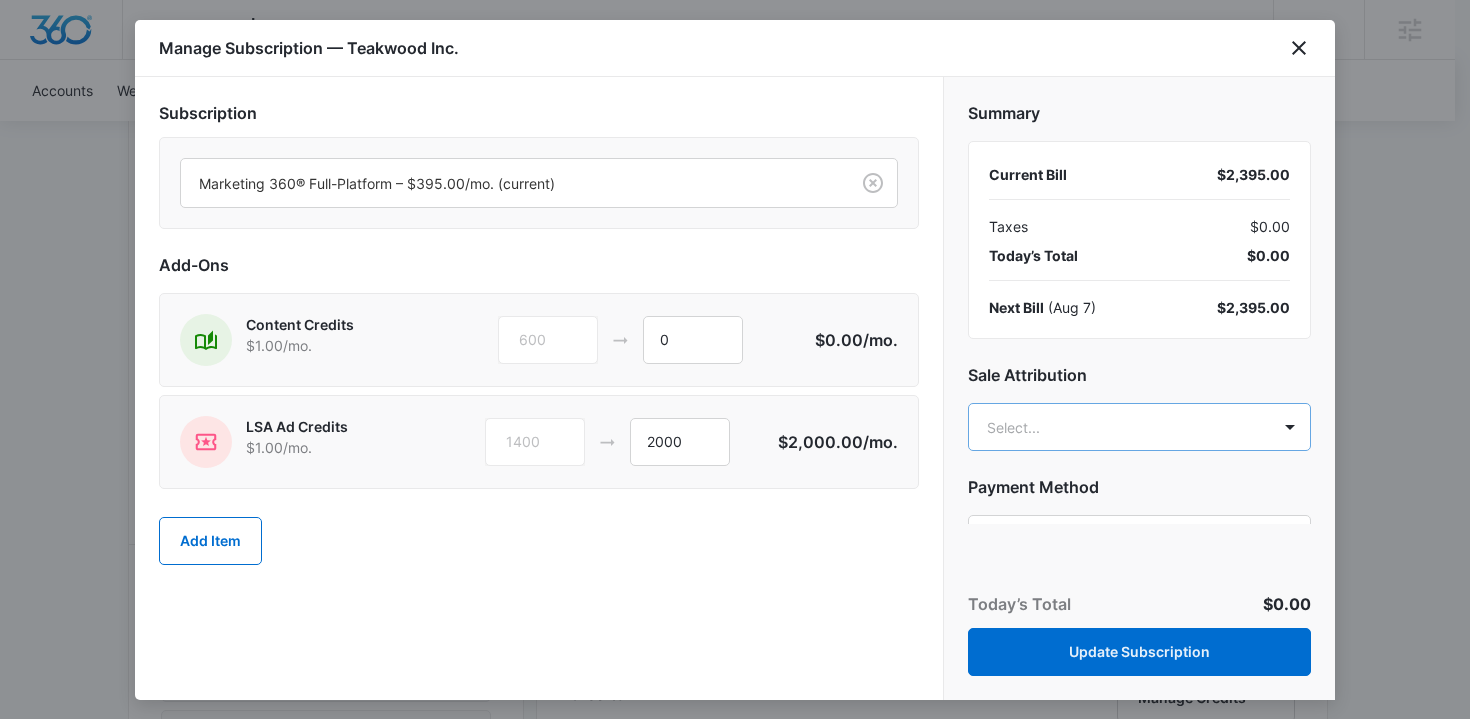 click on "Backoffice | Madwire Apps Settings TB [FIRST] [LAST] [EMAIL] My Profile Notifications Support Logout Terms & Conditions   •   Privacy Policy Agencies Accounts Websites Settings Teakwood Inc. M34519 Paid Next payment of  $2,395.00  due  Aug 7 One Time Sale Go to Dashboard Teakwood Inc. M34519 Details Billing Type Stripe Billing Contact [FIRST] [LAST] [EMAIL] [PHONE] Billing Address 3351 SHANNON PARK DR FREDERICKSBURG ,  VA   22408-2374 US Local Time 10:13am   ( America/Denver ) Industry Base Smart Start Lifetime Sep 7, 2021  ( 3 years 10 months ) Last Active - Lead Source - Partner - Stripe ID [CUSTOMER_ID] Collection Method Charge Automatically Team Members [FIRST] [LAST] Success Manager [EMAIL] [EMAIL] [FIRST] [LAST] Ad Specialist [EMAIL] Billing Task Manager Payment Method 1818 exp. 1/2029 Manage Subscriptions Manage Marketing 360® Full-Platform Billed monthly Paid $395.00 /mo. Show Apps" at bounding box center (735, 436) 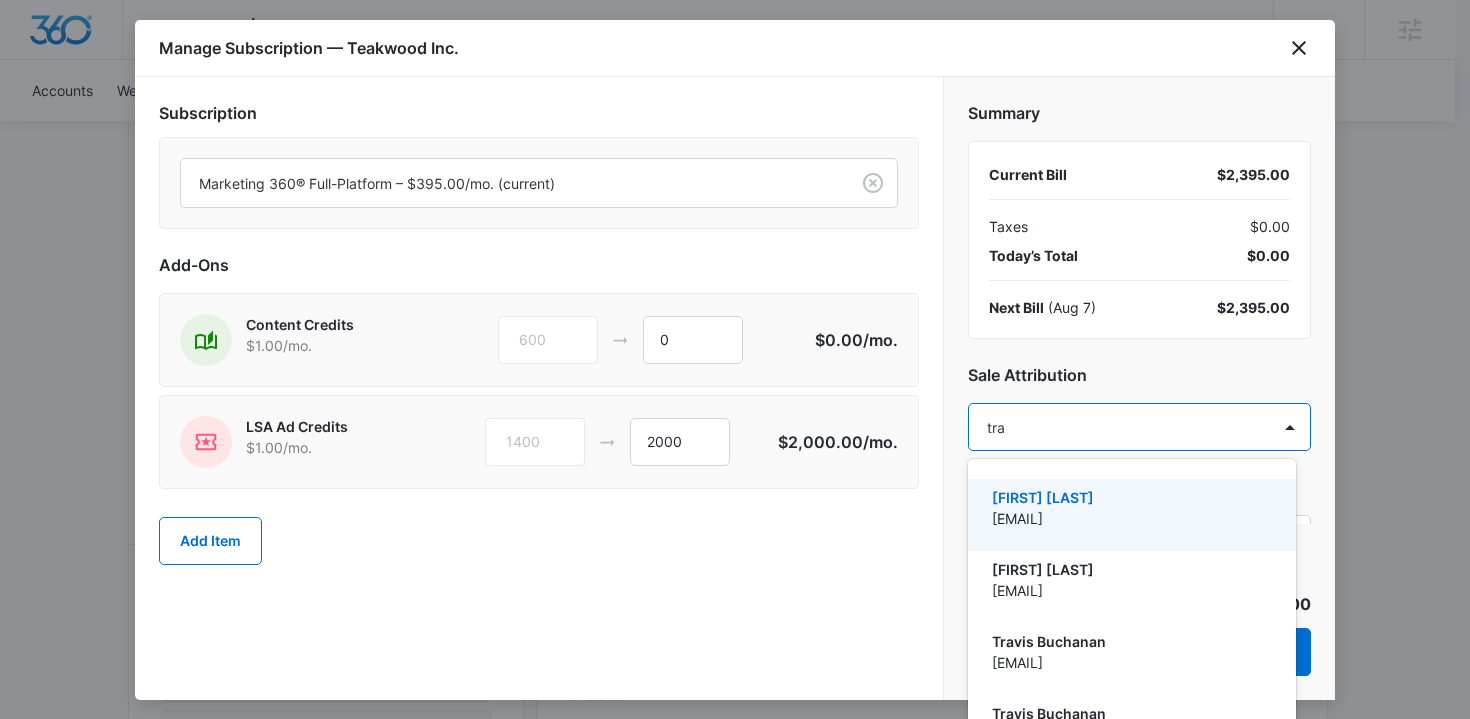 type on "trav" 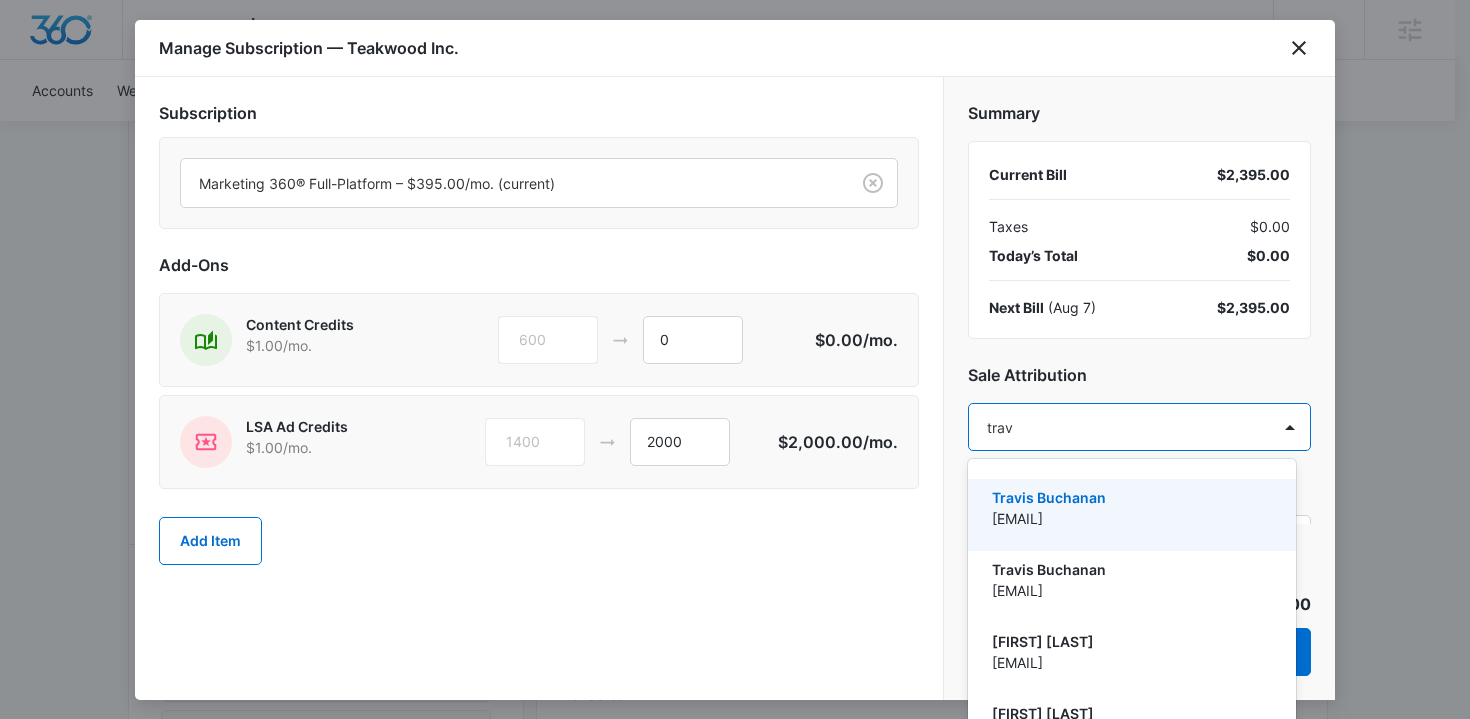 click on "[EMAIL]" at bounding box center (1130, 518) 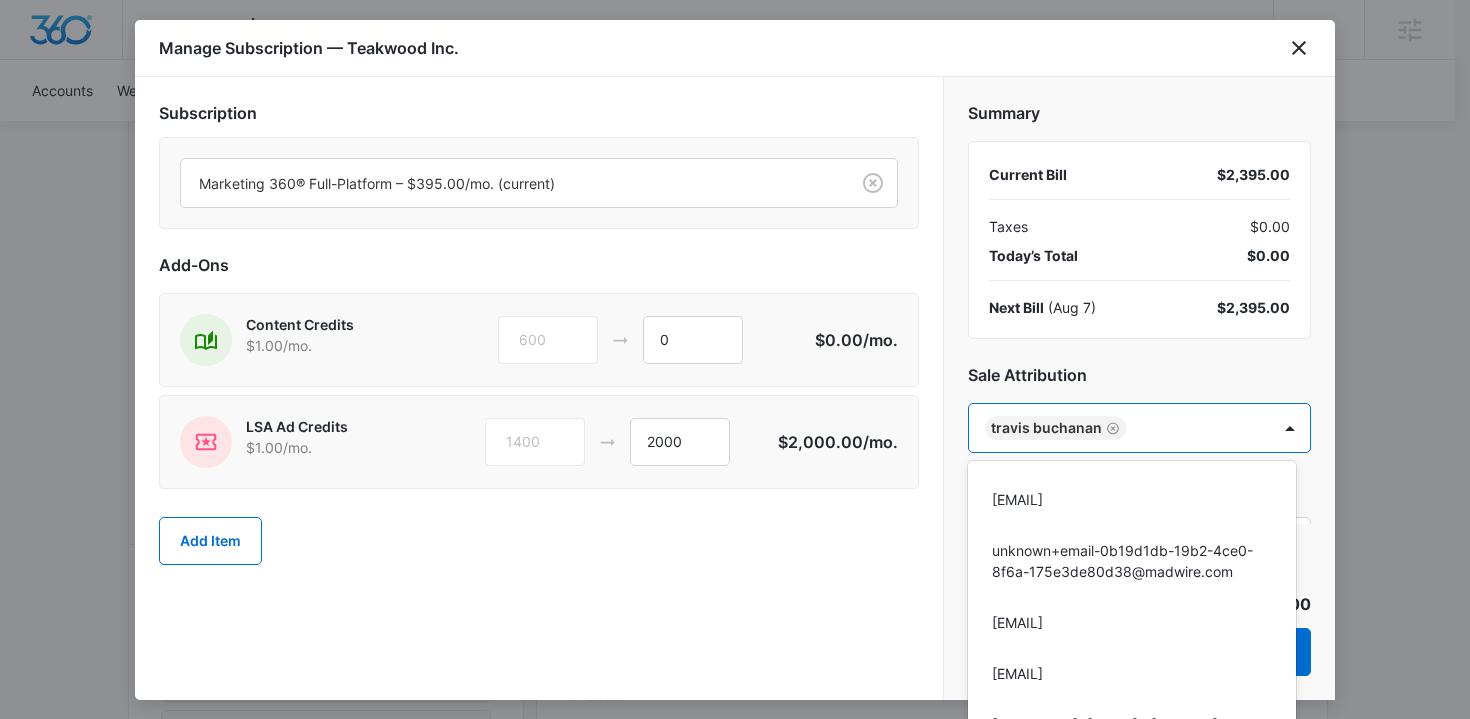 click at bounding box center [735, 359] 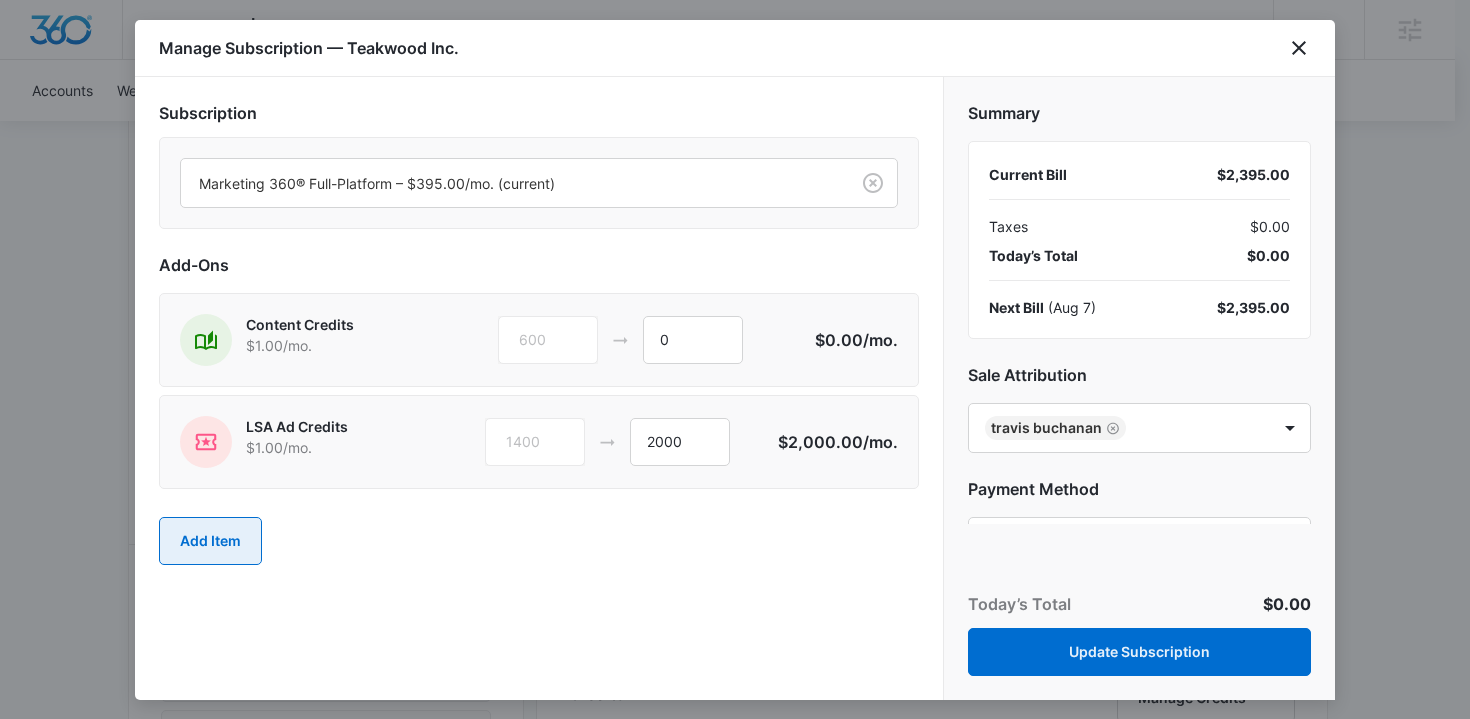 click on "Add Item" at bounding box center [210, 541] 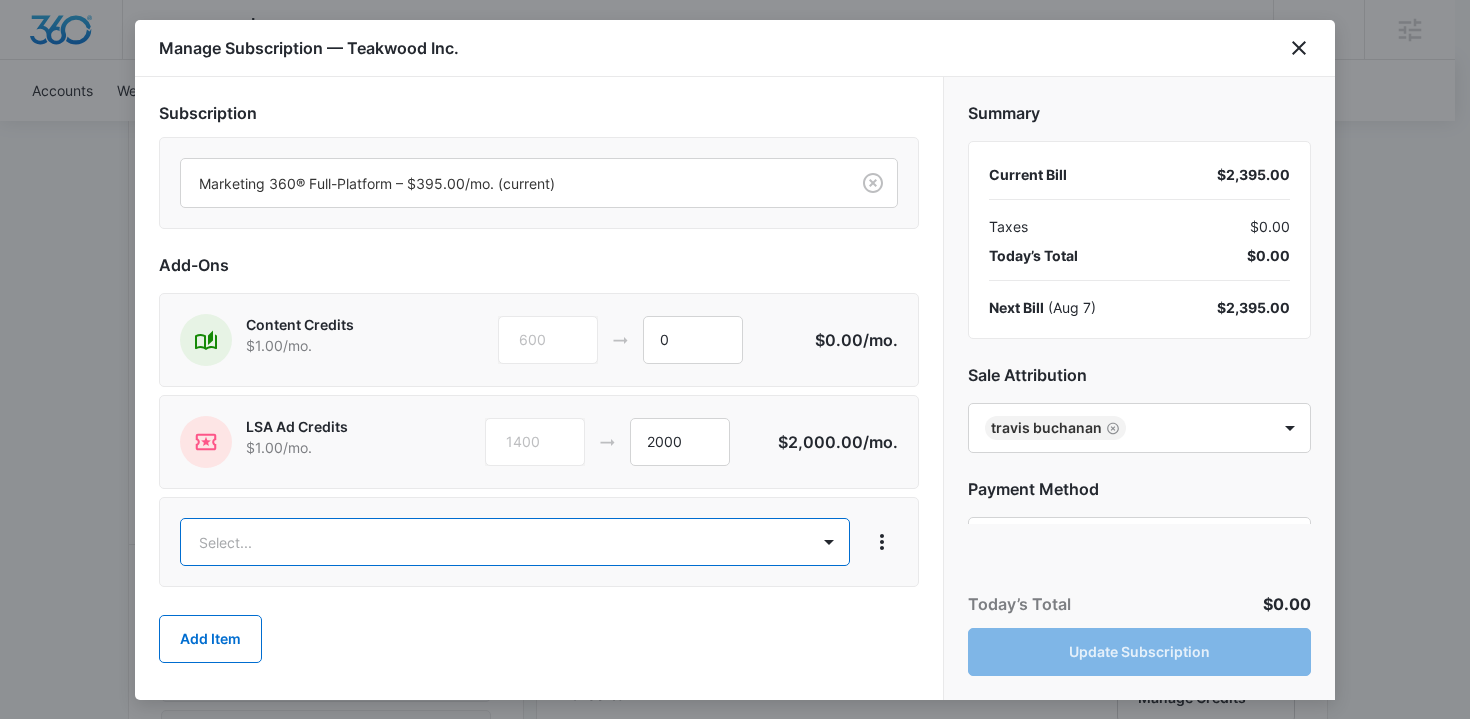 click on "Backoffice | Madwire Apps Settings TB [FIRST] [LAST] [EMAIL] My Profile Notifications Support Logout Terms & Conditions   •   Privacy Policy Agencies Accounts Websites Settings Teakwood Inc. M34519 Paid Next payment of  $2,395.00  due  Aug 7 One Time Sale Go to Dashboard Teakwood Inc. M34519 Details Billing Type Stripe Billing Contact [FIRST] [LAST] [EMAIL] [PHONE] Billing Address 3351 SHANNON PARK DR FREDERICKSBURG ,  VA   22408-2374 US Local Time 10:13am   ( America/Denver ) Industry Base Smart Start Lifetime Sep 7, 2021  ( 3 years 10 months ) Last Active - Lead Source - Partner - Stripe ID [CUSTOMER_ID] Collection Method Charge Automatically Team Members [FIRST] [LAST] Success Manager [EMAIL] [EMAIL] [FIRST] [LAST] Ad Specialist [EMAIL] Billing Task Manager Payment Method 1818 exp. 1/2029 Manage Subscriptions Manage Marketing 360® Full-Platform Billed monthly Paid $395.00 /mo. Show Apps" at bounding box center [735, 436] 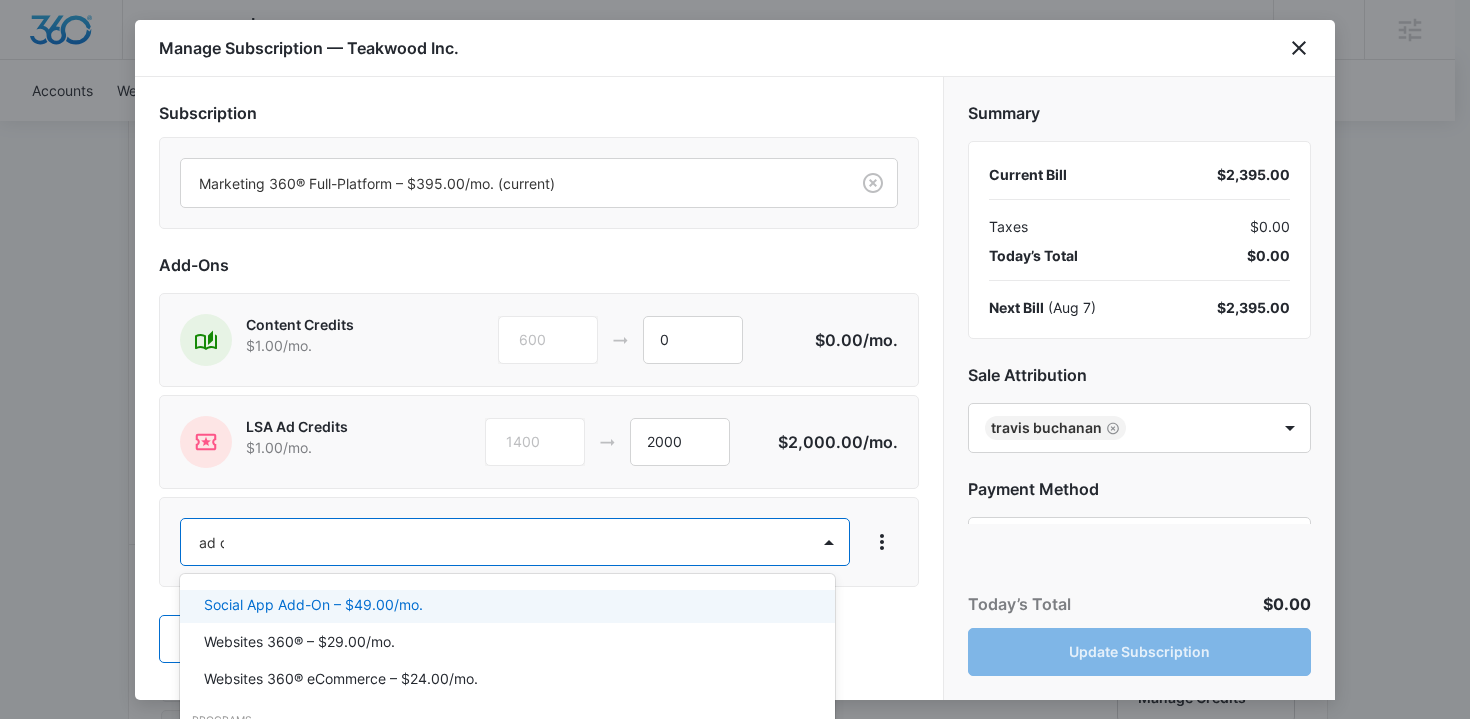 scroll, scrollTop: 0, scrollLeft: 0, axis: both 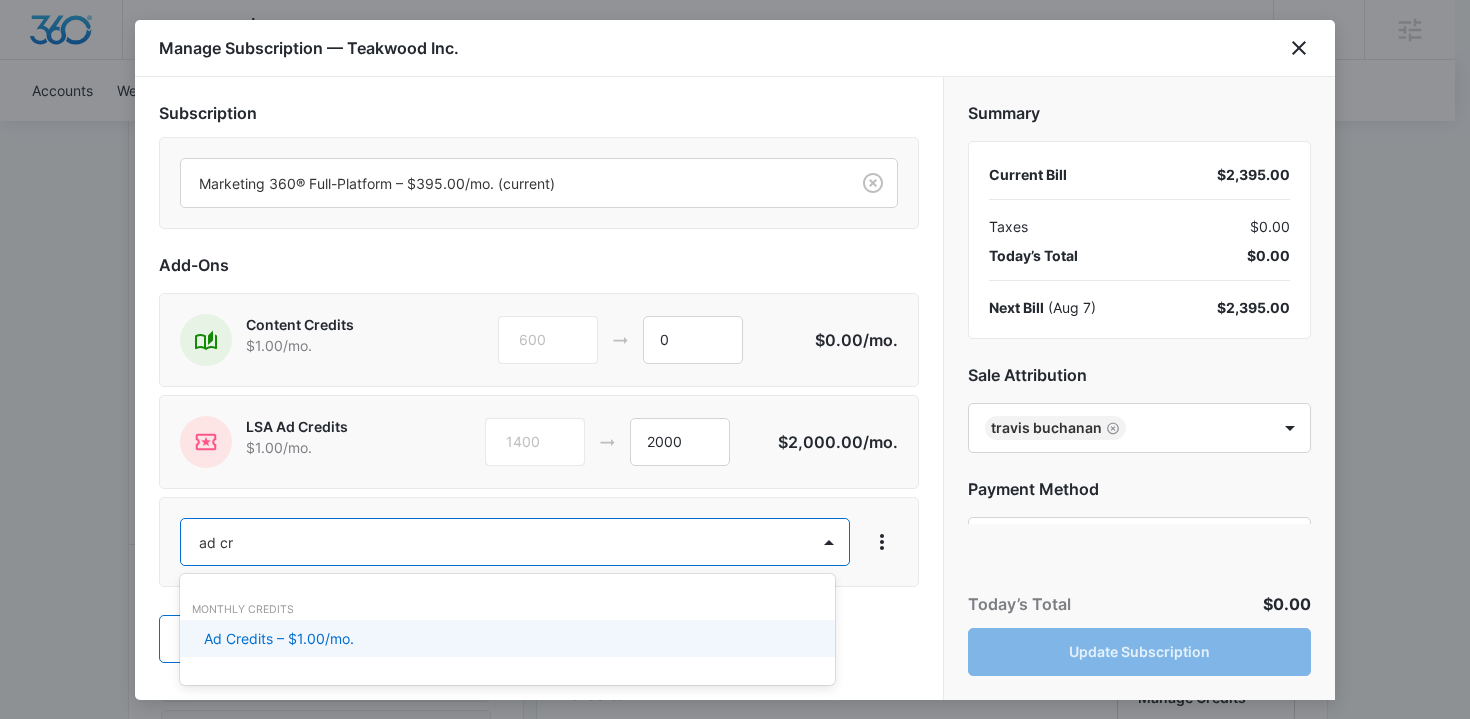 type on "ad cre" 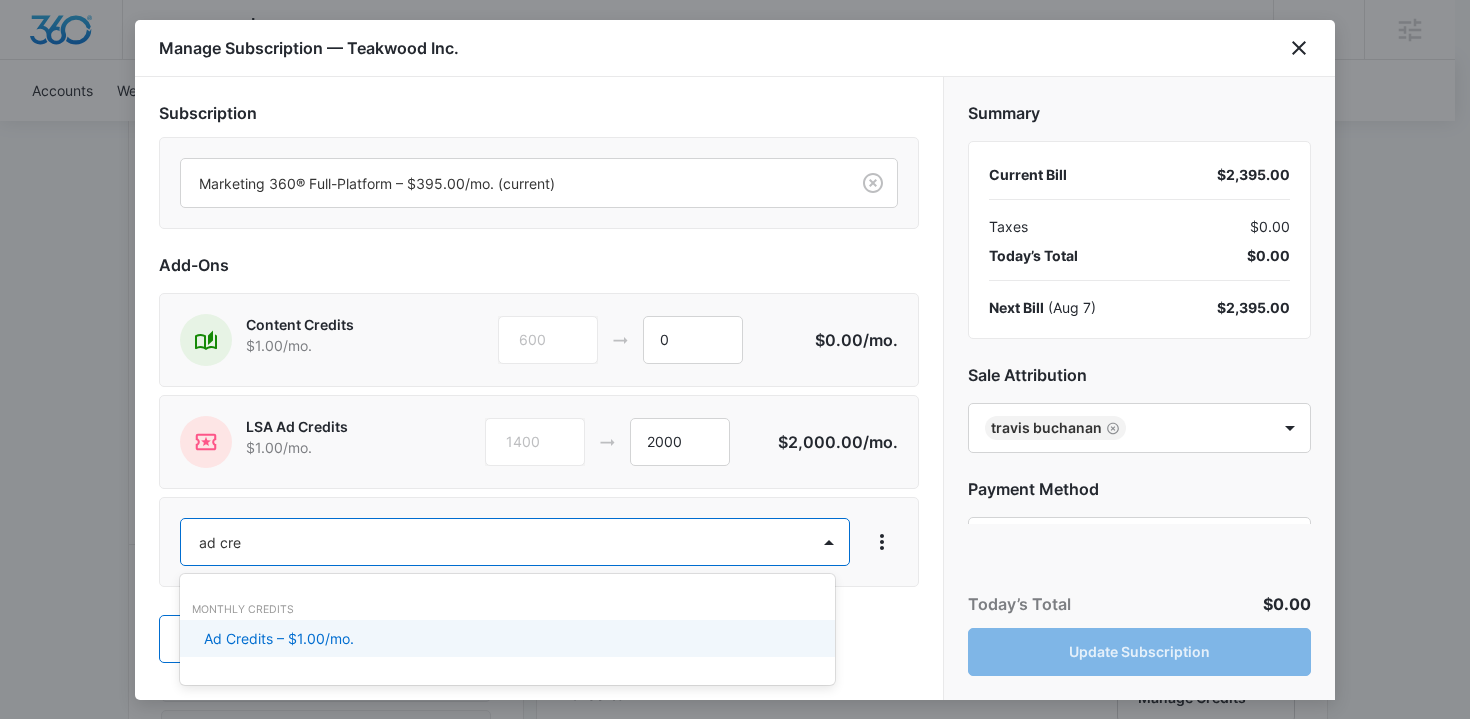 click on "Ad Credits – $1.00/mo." at bounding box center (505, 638) 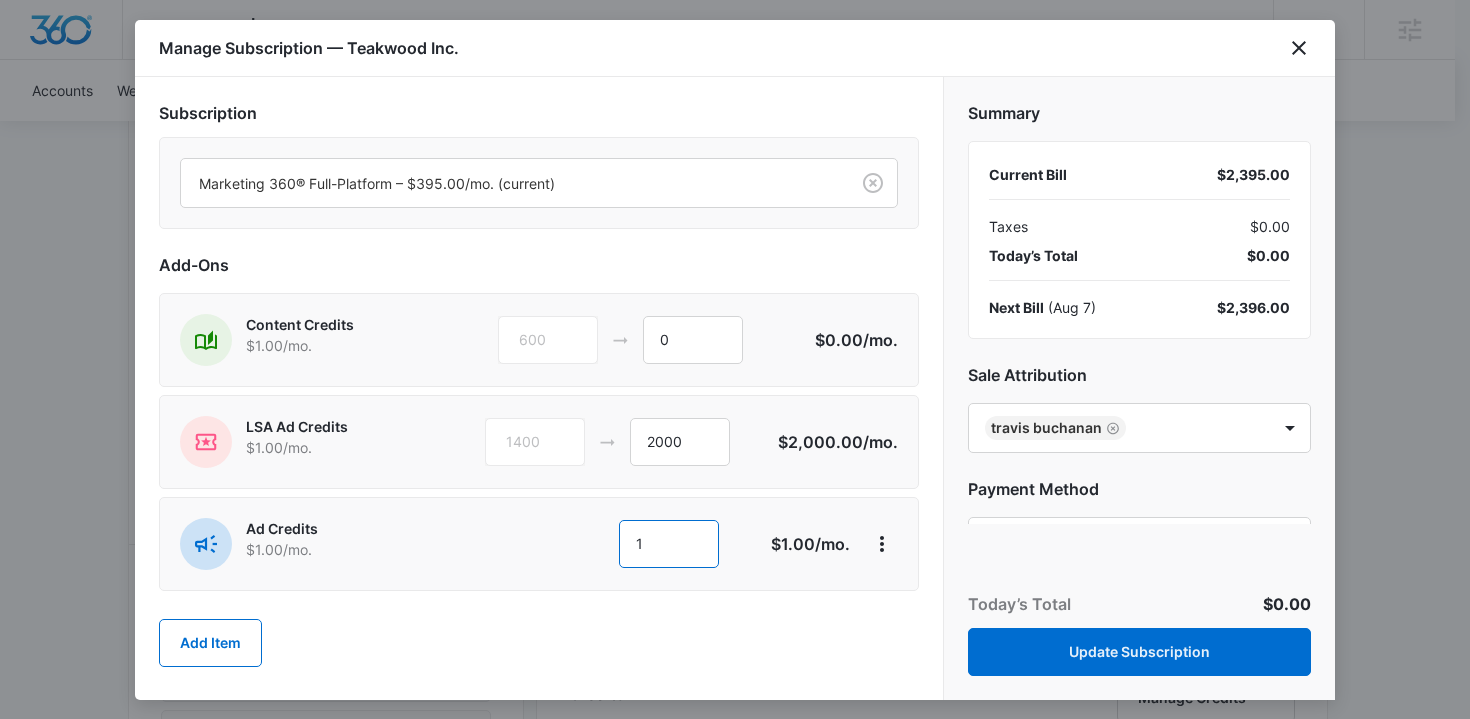 drag, startPoint x: 675, startPoint y: 533, endPoint x: 612, endPoint y: 532, distance: 63.007935 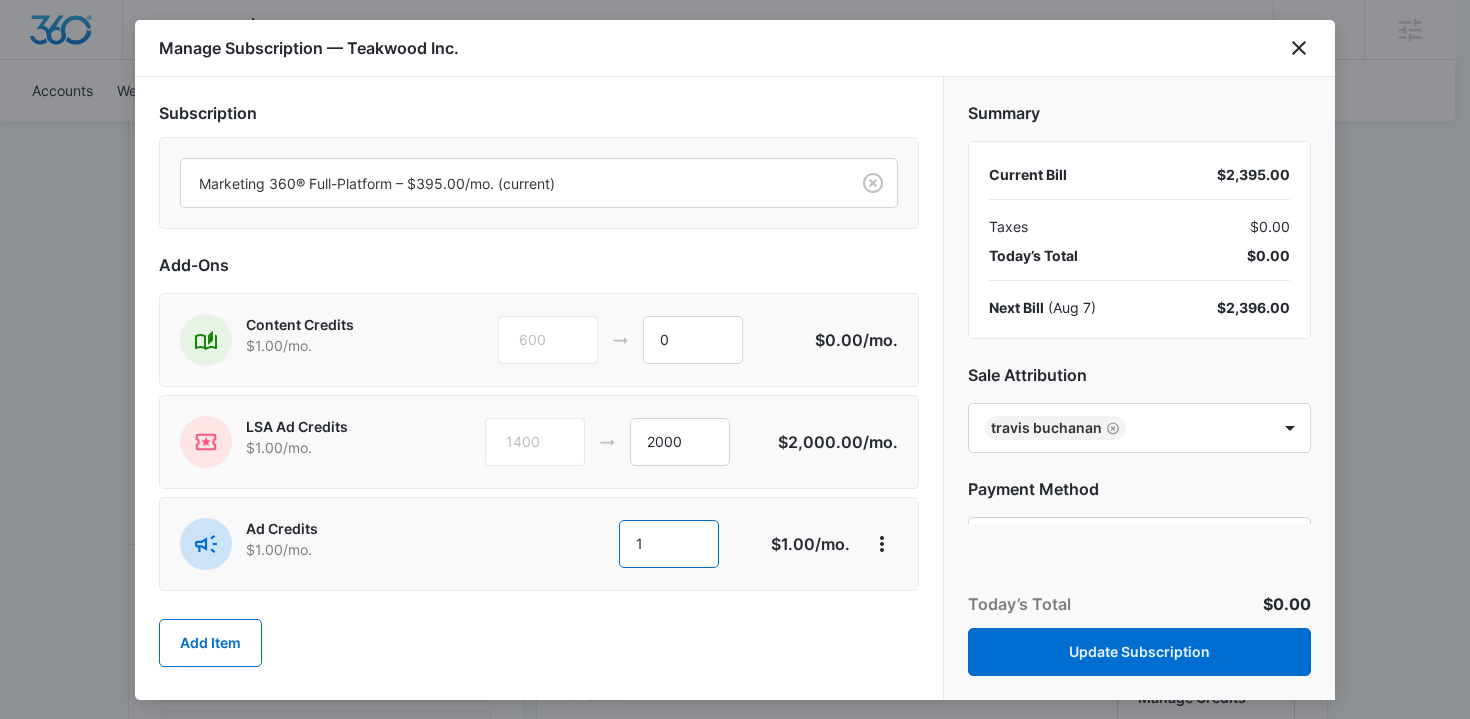 click on "1" at bounding box center (669, 544) 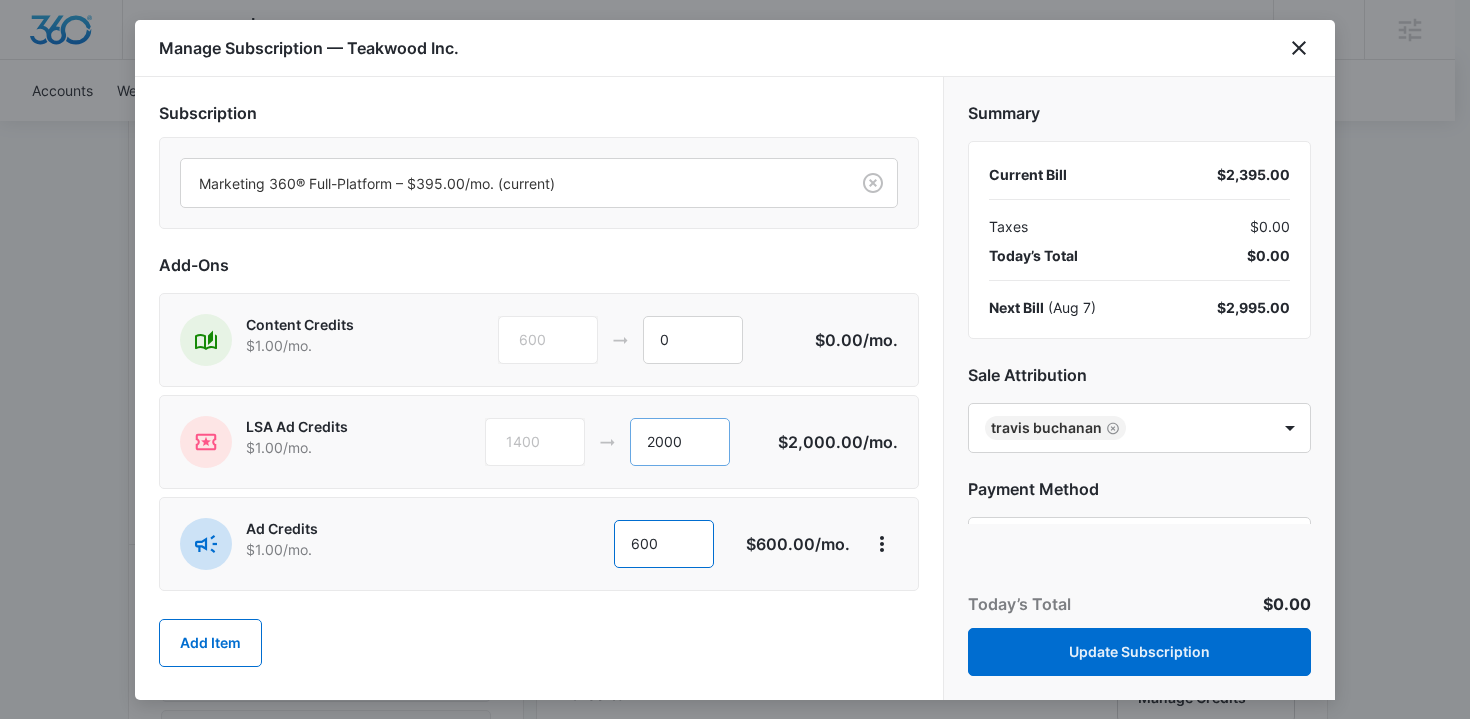 type on "600" 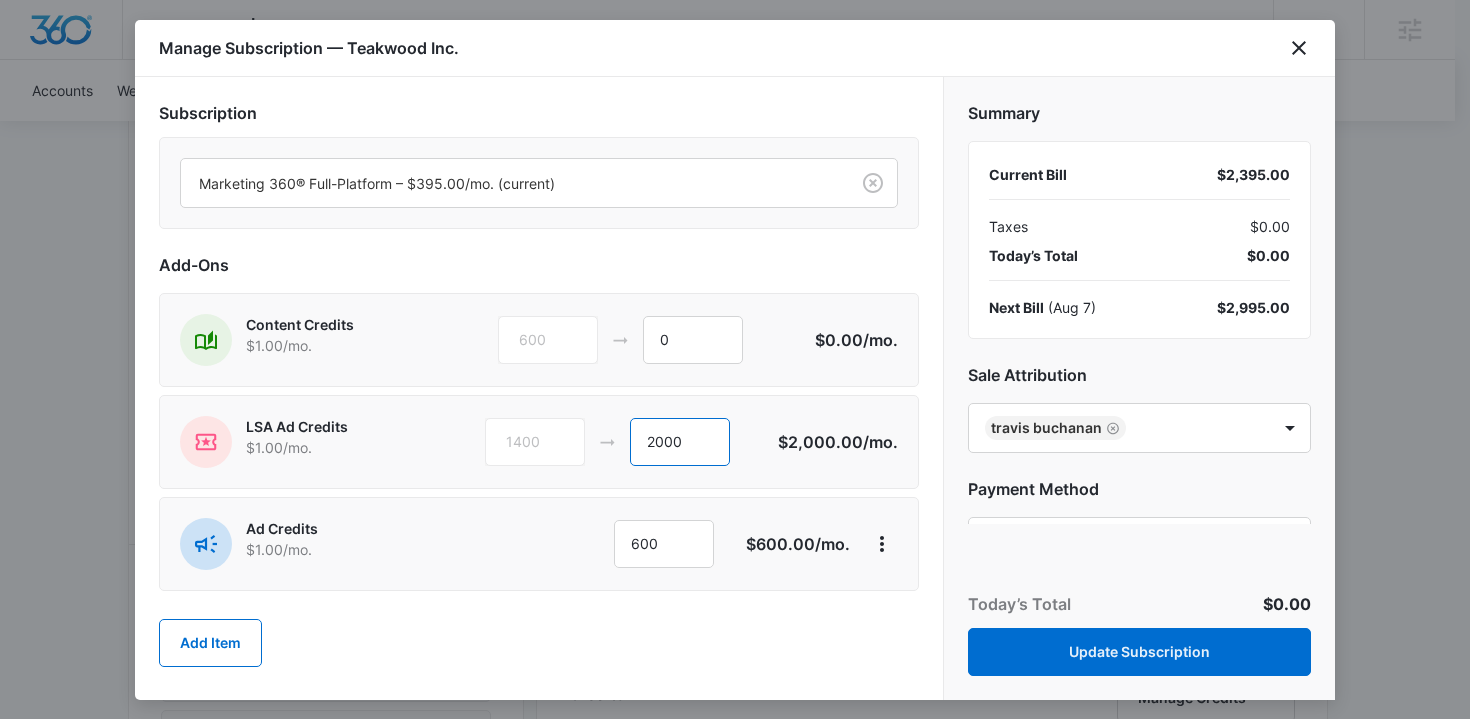 drag, startPoint x: 684, startPoint y: 451, endPoint x: 574, endPoint y: 442, distance: 110.36757 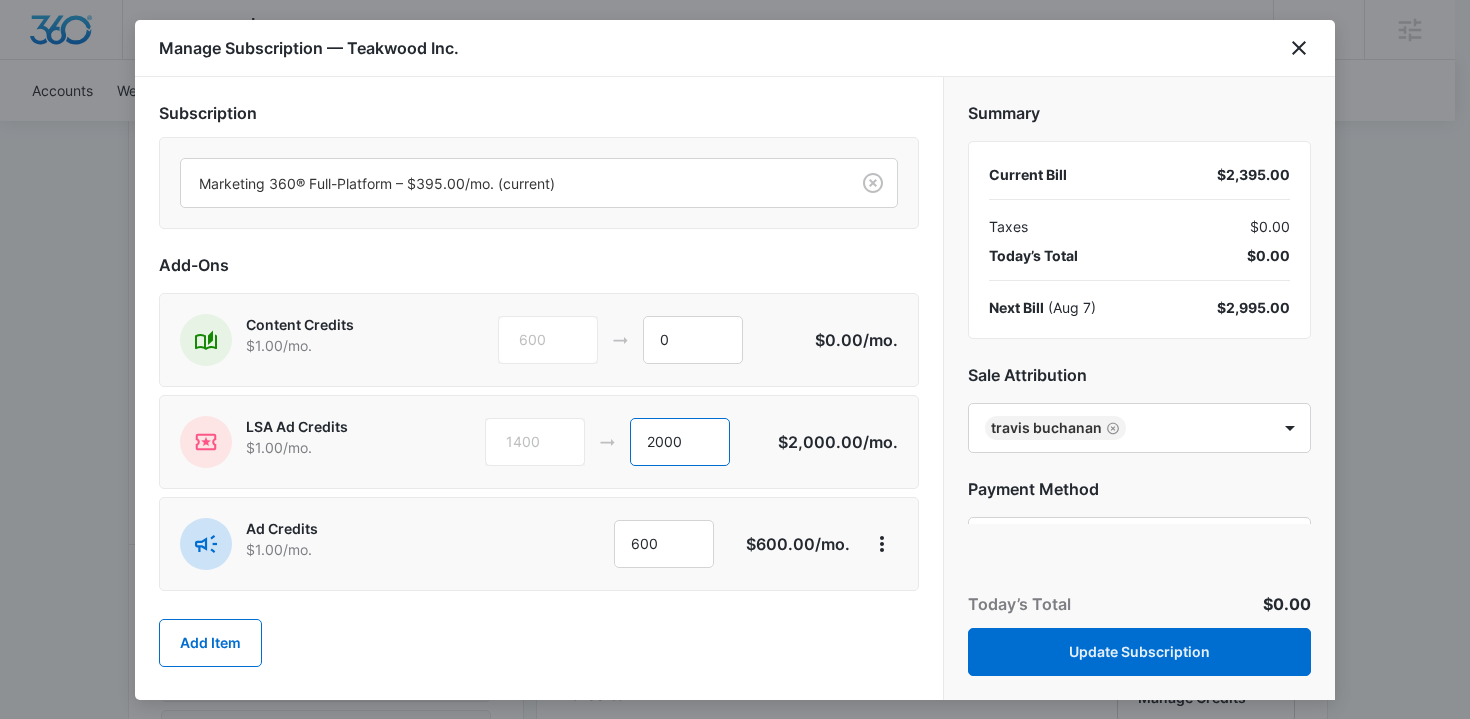 click on "[NUMBER] [NUMBER]" at bounding box center [631, 442] 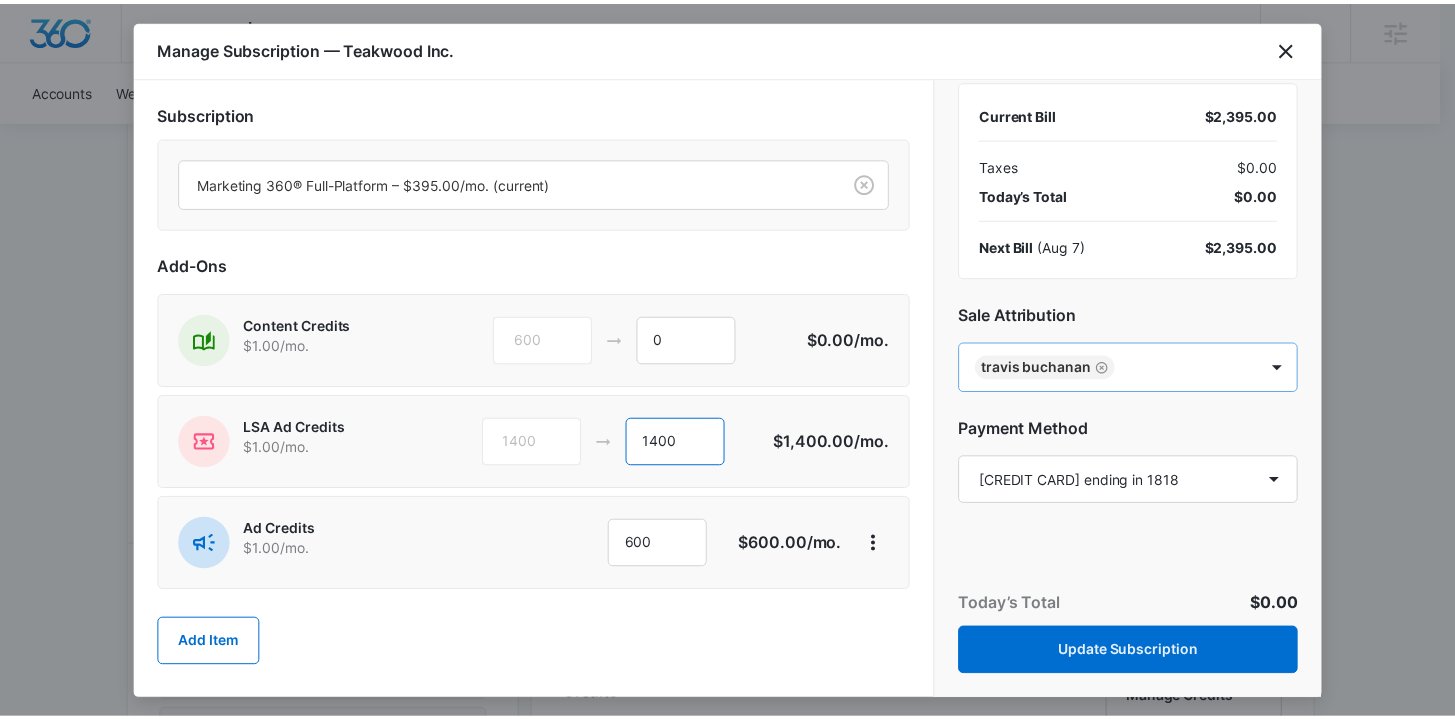scroll, scrollTop: 114, scrollLeft: 0, axis: vertical 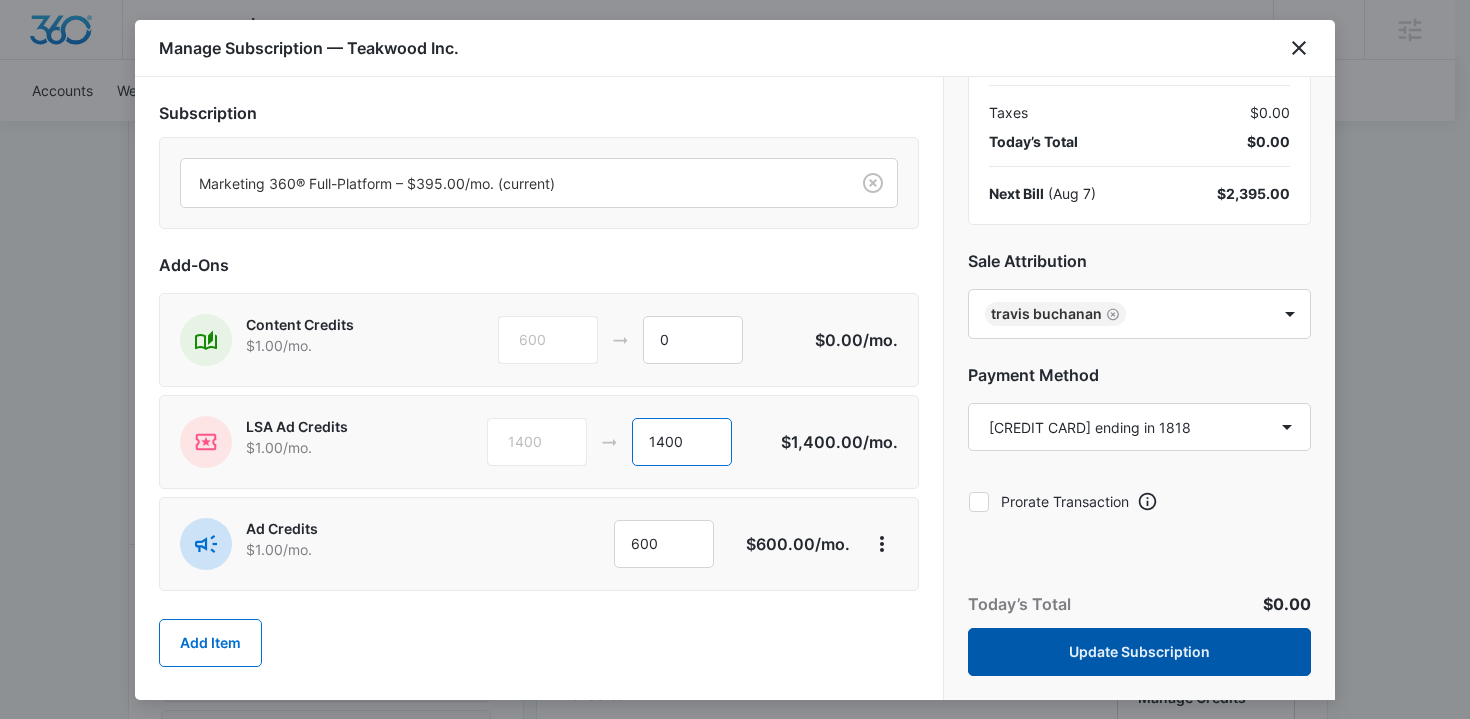 type on "1400" 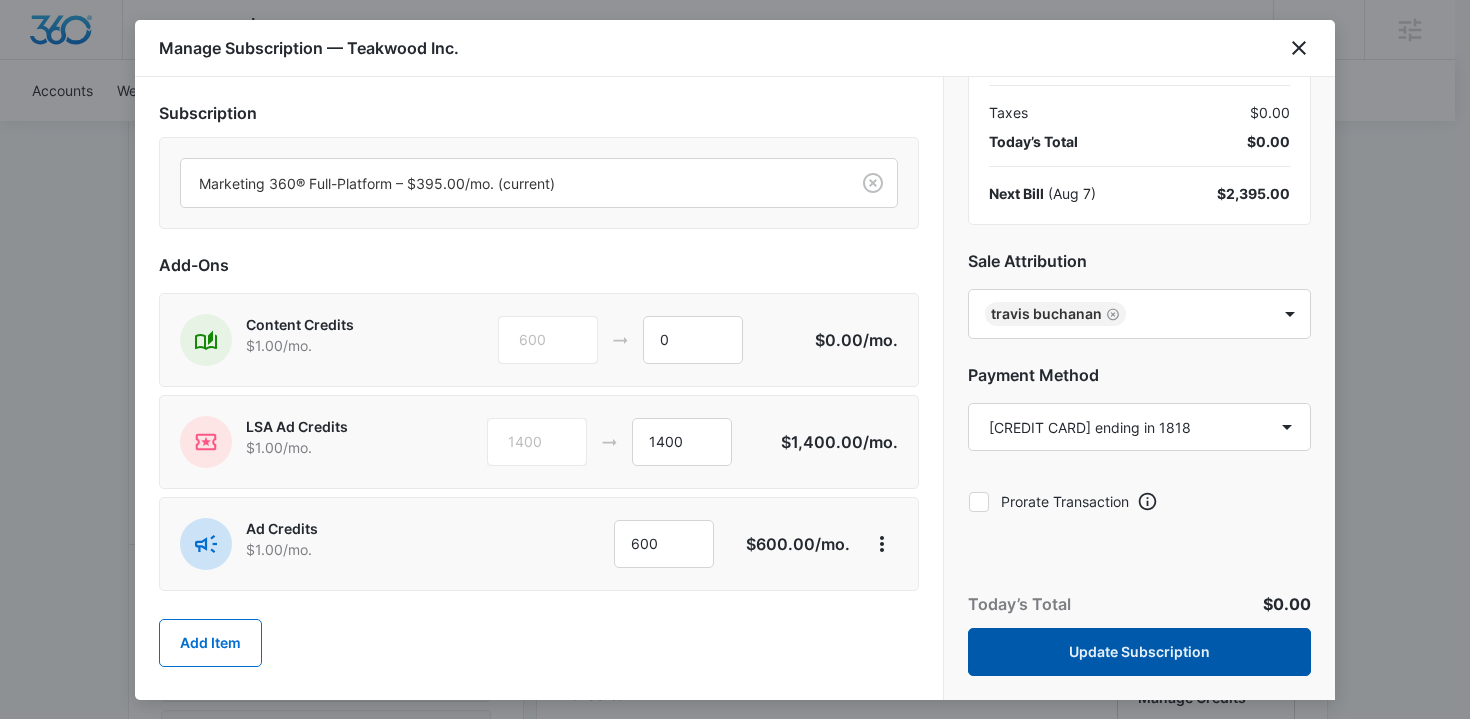click on "Update Subscription" at bounding box center [1139, 652] 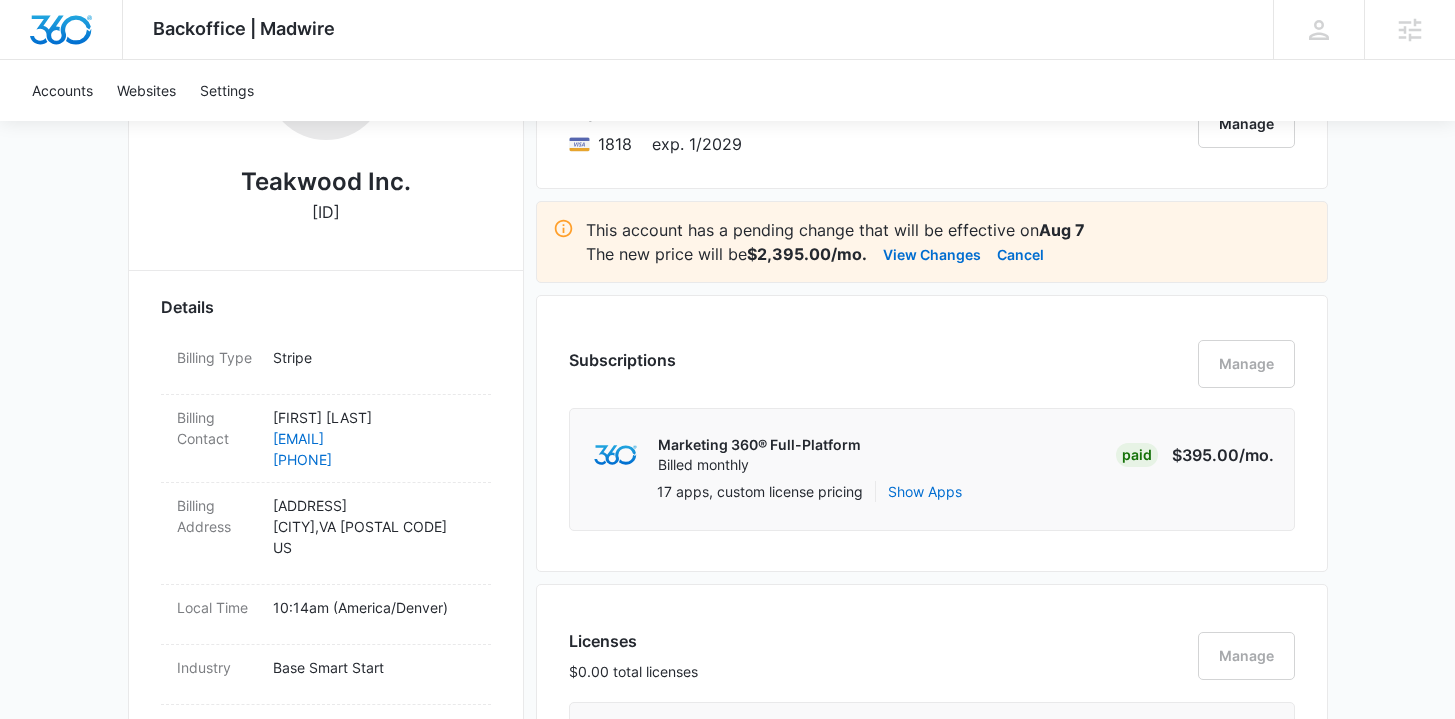 scroll, scrollTop: 0, scrollLeft: 0, axis: both 